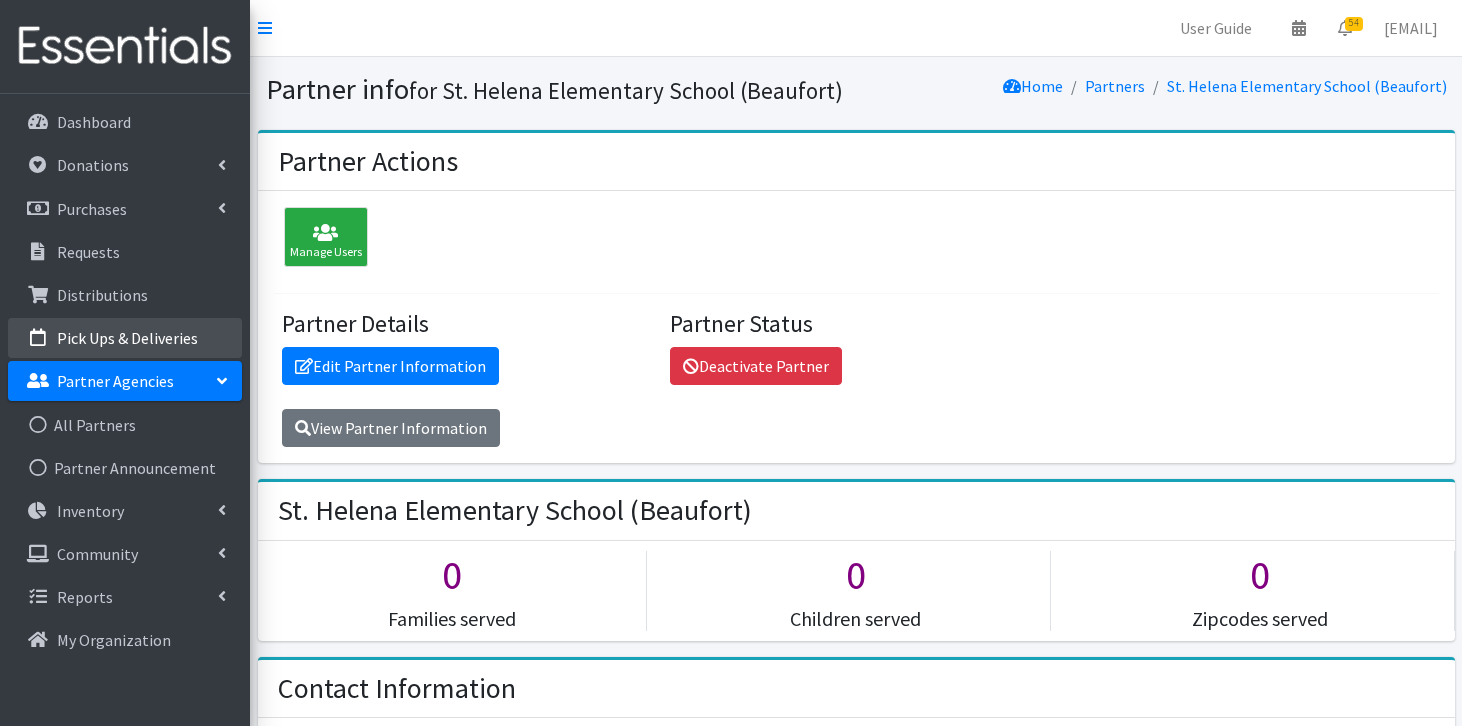 scroll, scrollTop: 0, scrollLeft: 0, axis: both 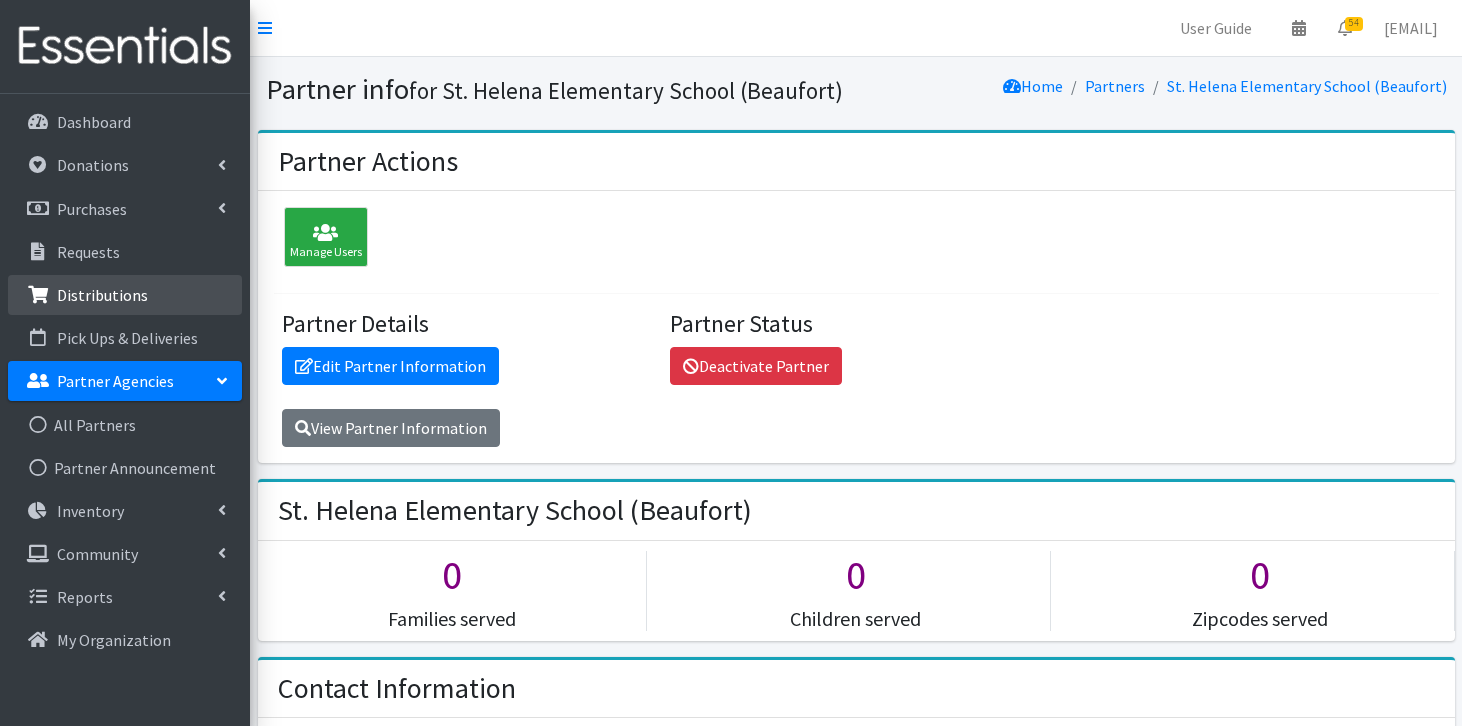 click on "Distributions" at bounding box center [125, 295] 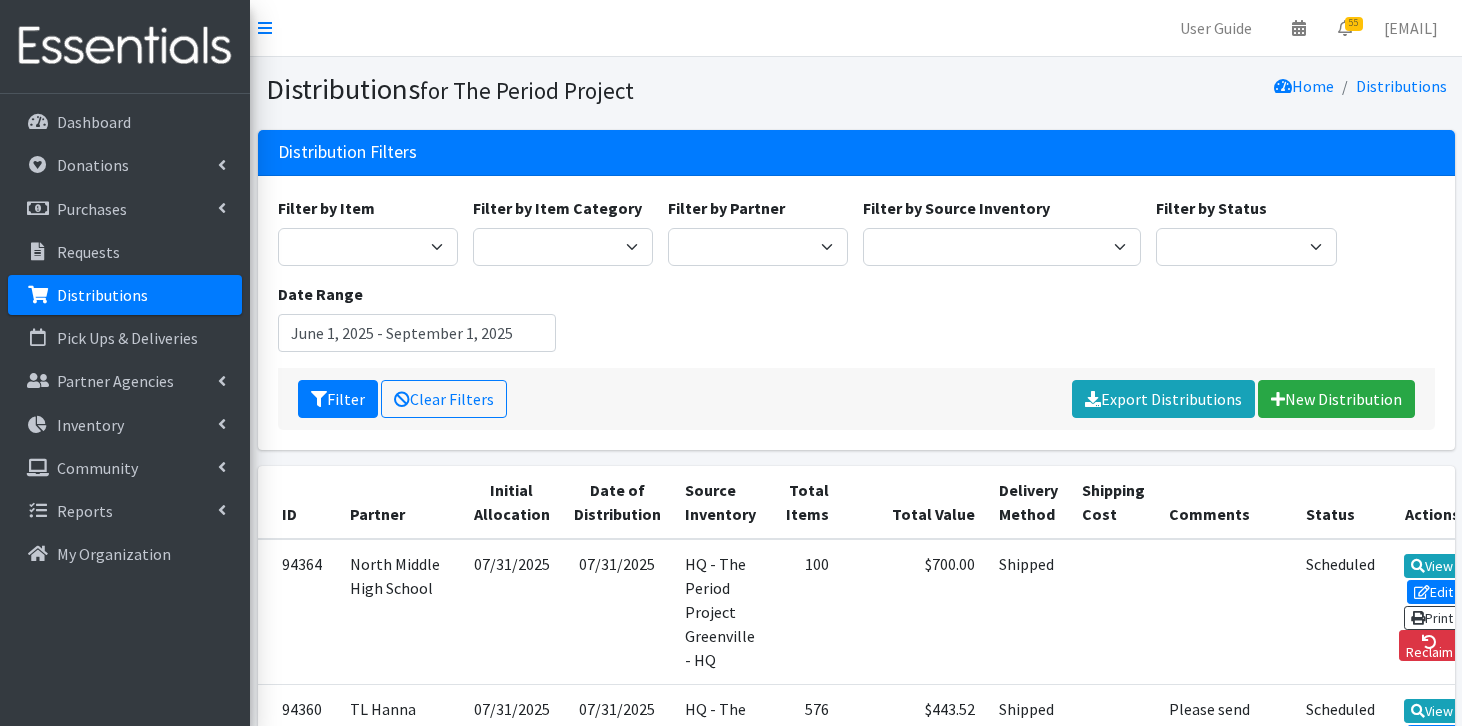 scroll, scrollTop: 0, scrollLeft: 0, axis: both 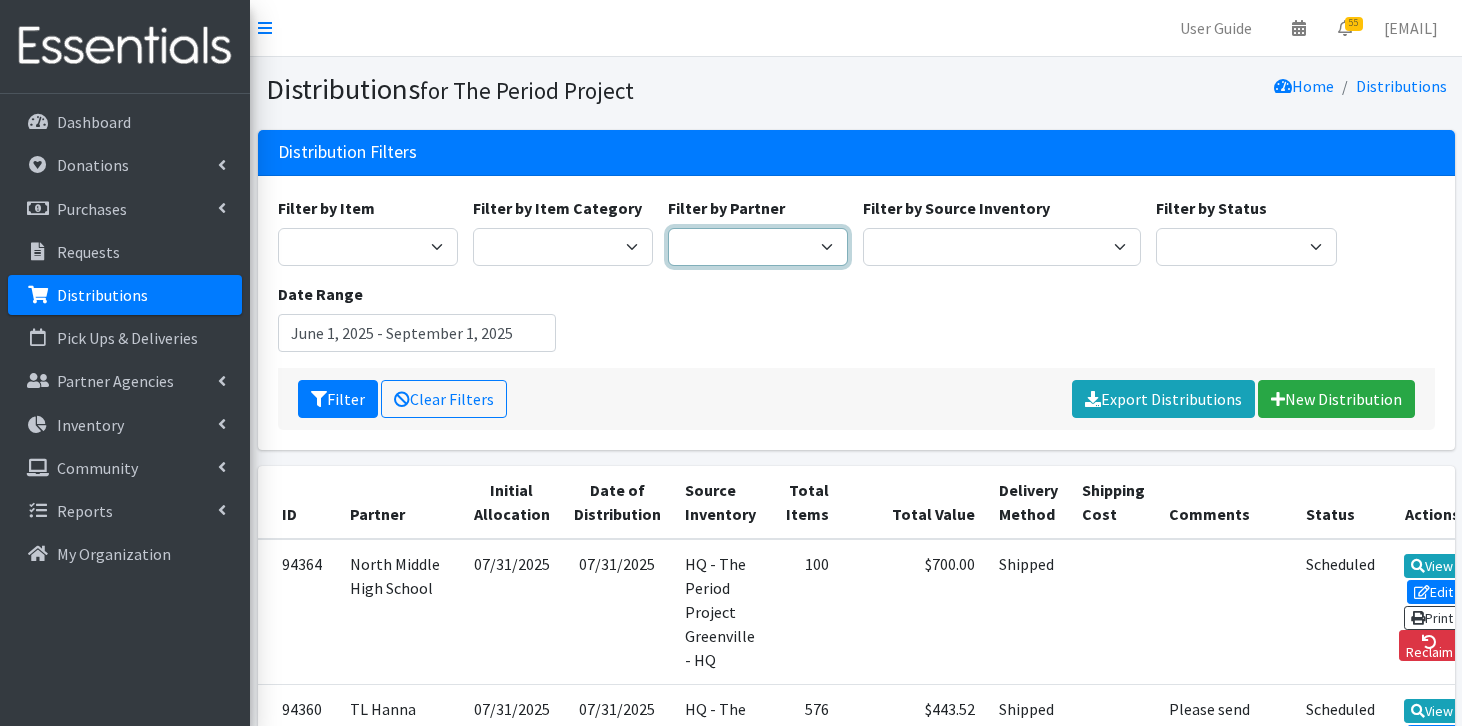 click on "AAST
Abbeville County Library System
Abbeville High School
Abbeville School District
Absolute Total Care
Academy for Technology and Academics
AccessHealth Horry
AC Flora High School
A Child's Haven
A.C. Moore Elementary School, Richland County School District One
Advantage Academy
AfterBirth (Anderson)
Aiken County Public School District
Aiken High School
Aiken Intermediate School
Airport High School
Alabaster House
A.L. Corbett Middle School
Alice Drive Middle School
Allendale-Fairfax School District
Allen University
Alpha Alpha Gamma Psi Christian Sorority Inc. (Chester)
(Anderson) Centerville Elementary School
Anderson Co. Disability and Special Needs Board
Anderson County School District 3
Anderson District #5 Adult Education
Anderson Free Clinic
Anderson Institute of Technology
Andrew Jackson High School
Andrew Jackson Middle School
Appalachian Ministries of the Carolinas
AR Lewis School/Project GO
A. R. Rucker
Aynor High School" at bounding box center [758, 247] 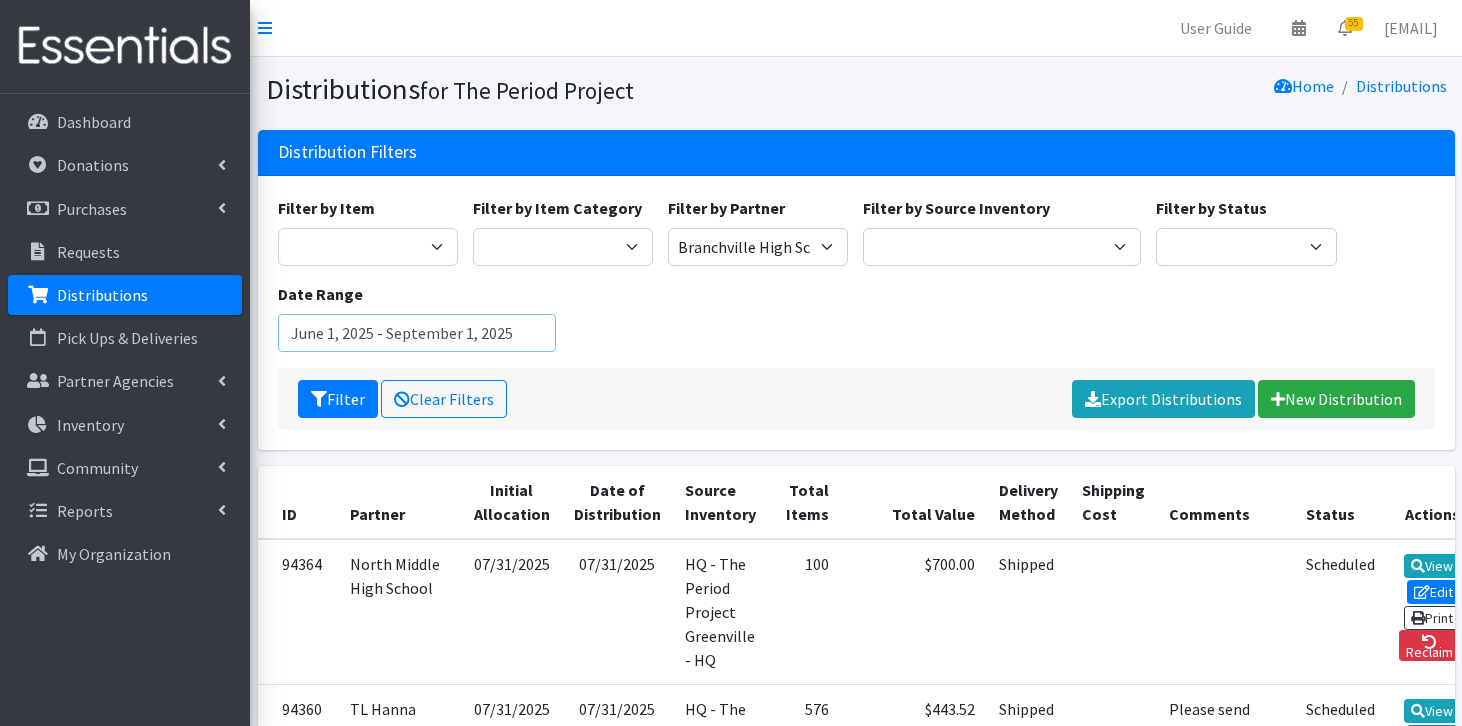 click on "June 1, 2025 - September 1, 2025" at bounding box center (417, 333) 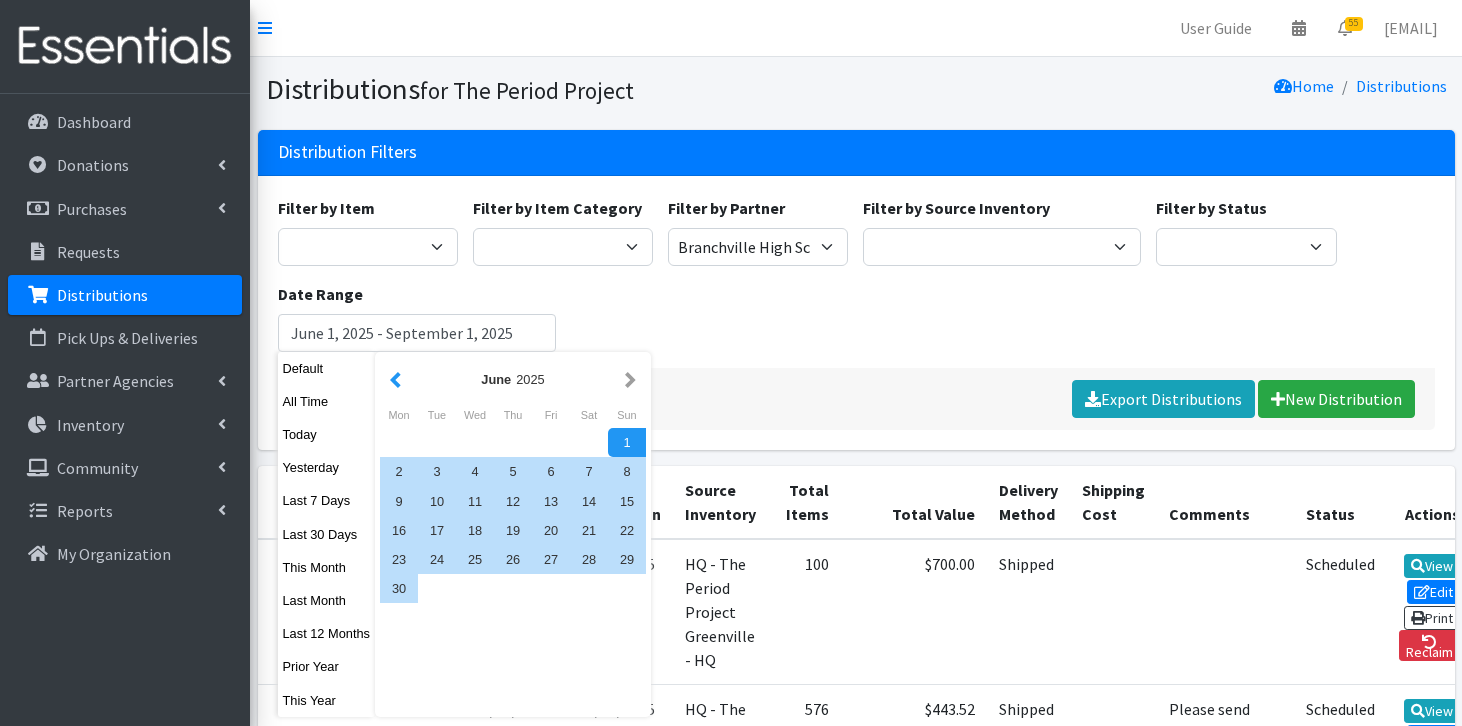 click at bounding box center [395, 379] 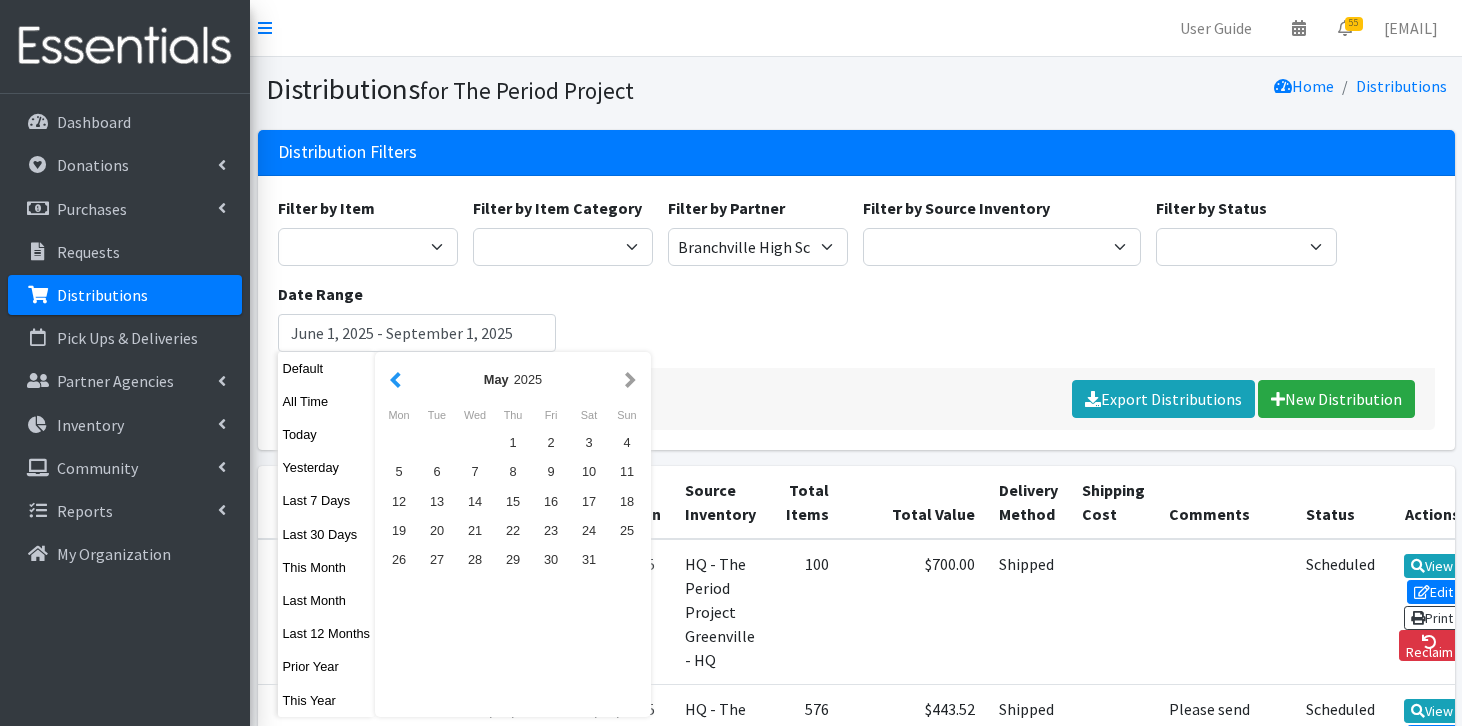 click at bounding box center [395, 379] 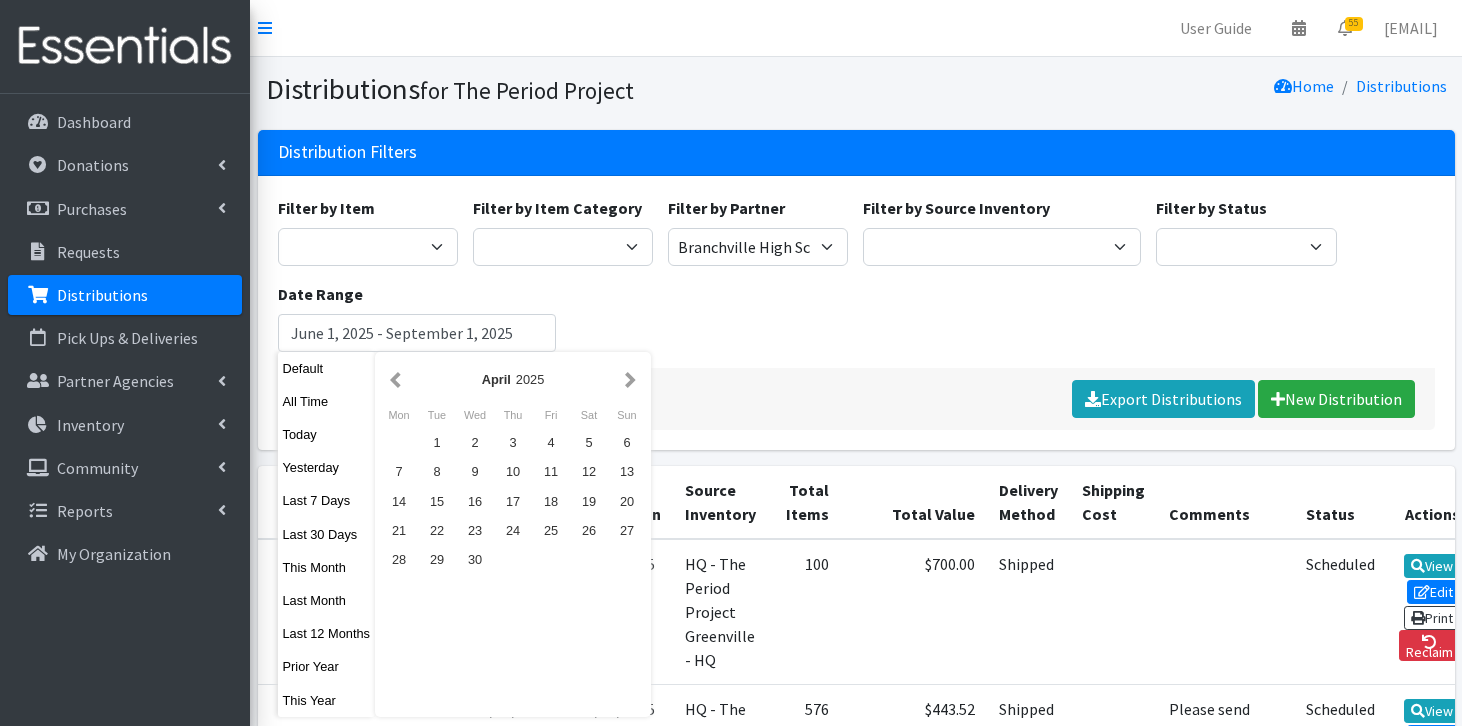 click at bounding box center (395, 379) 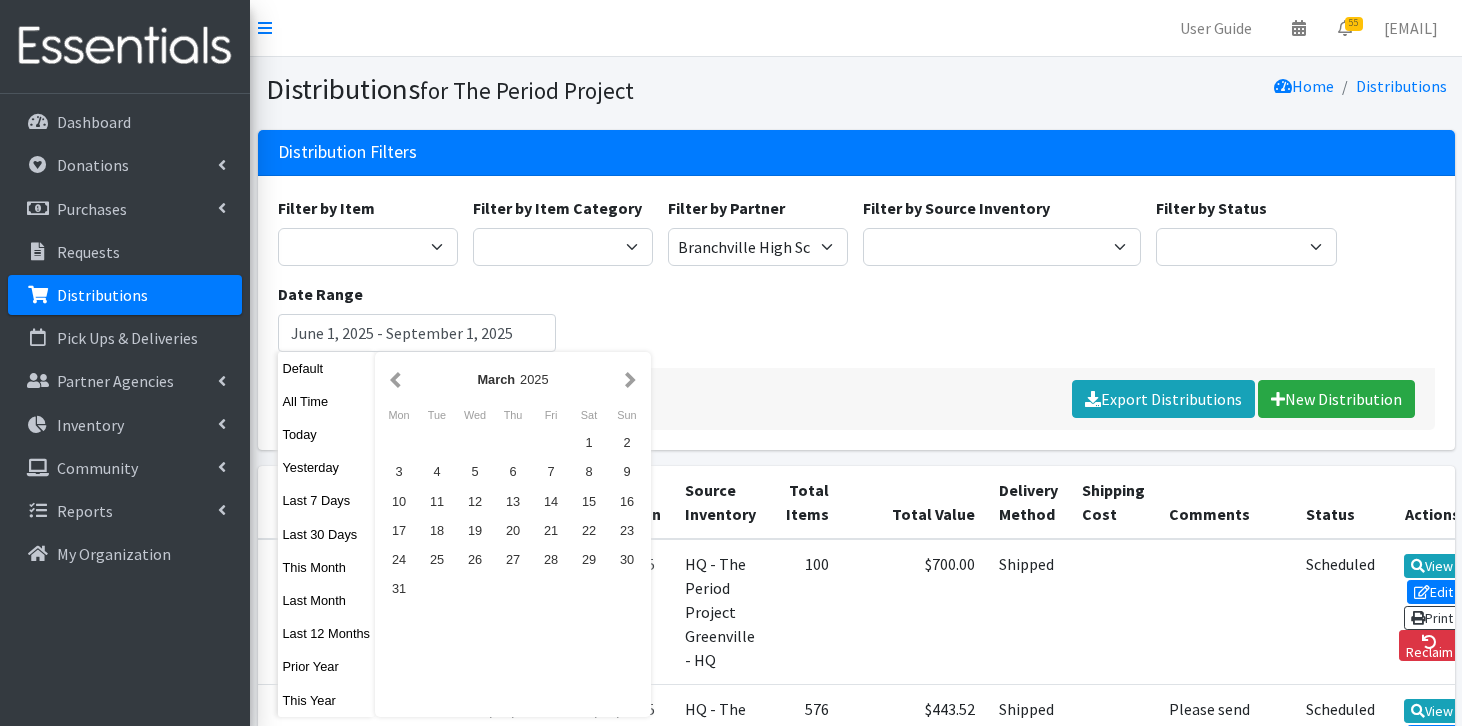 click at bounding box center [395, 379] 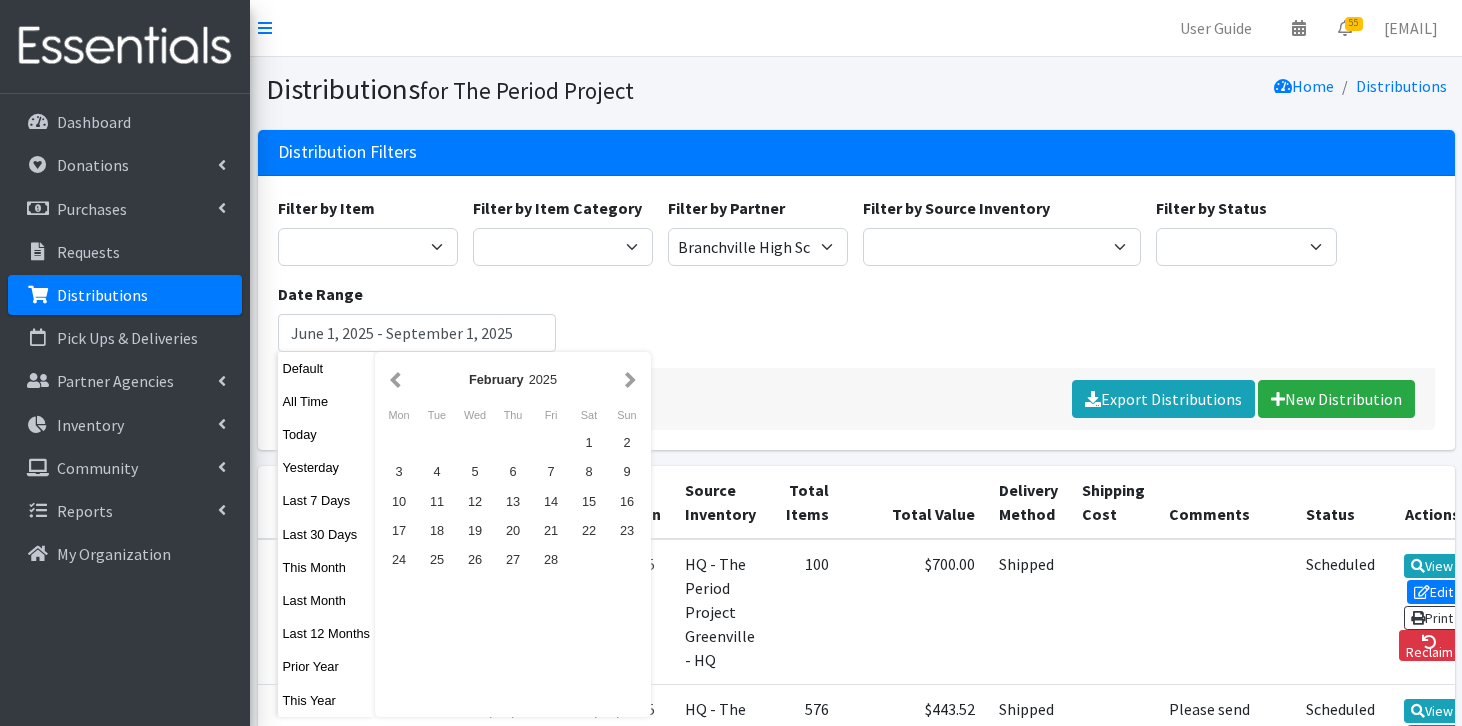 click at bounding box center (395, 379) 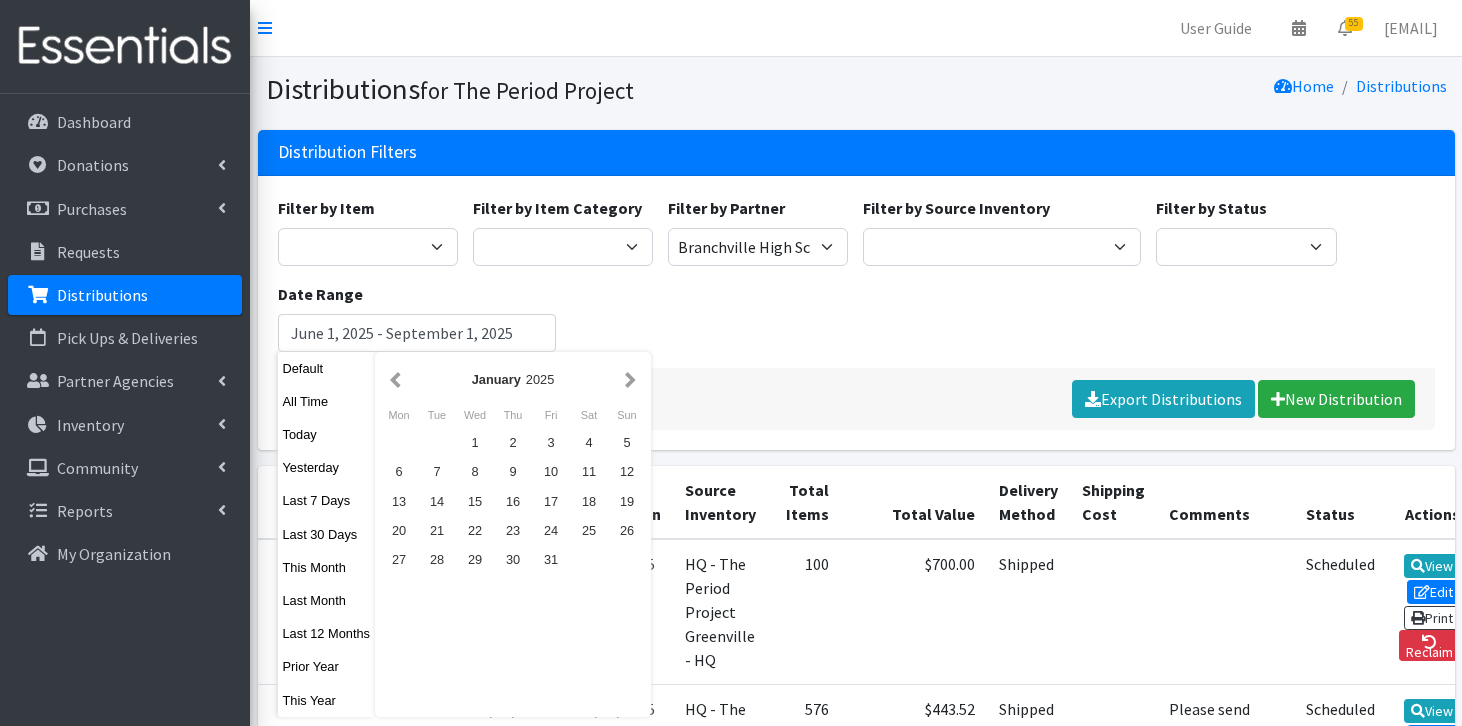 click at bounding box center [395, 379] 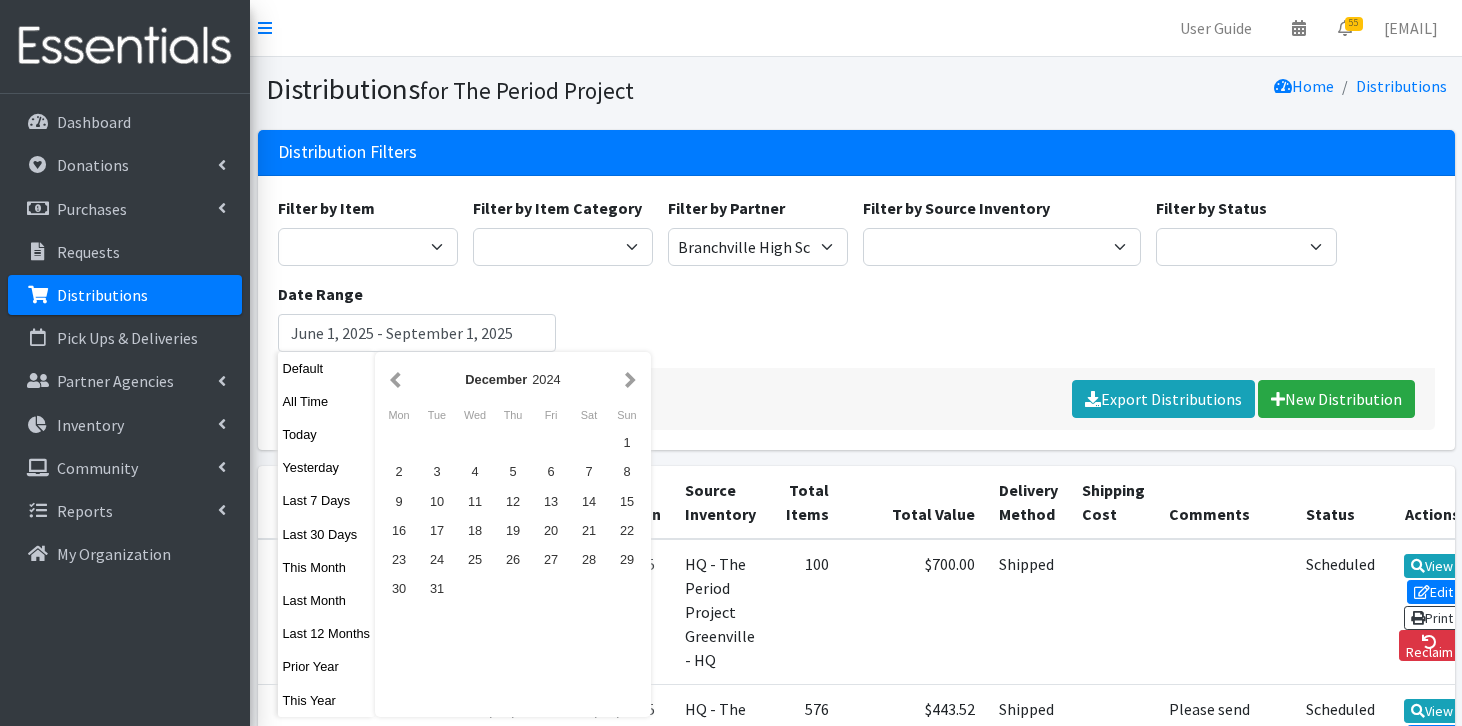 click at bounding box center [395, 379] 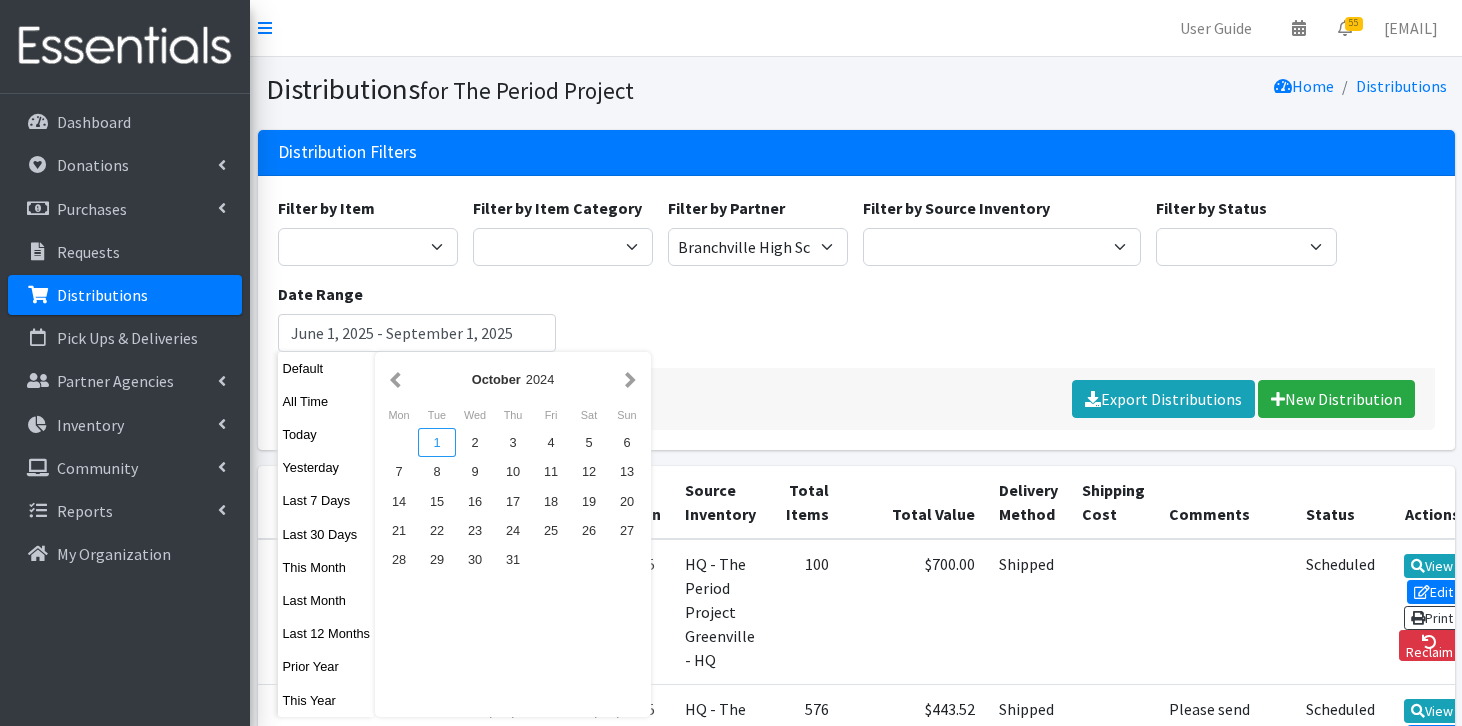 click on "1" at bounding box center [437, 442] 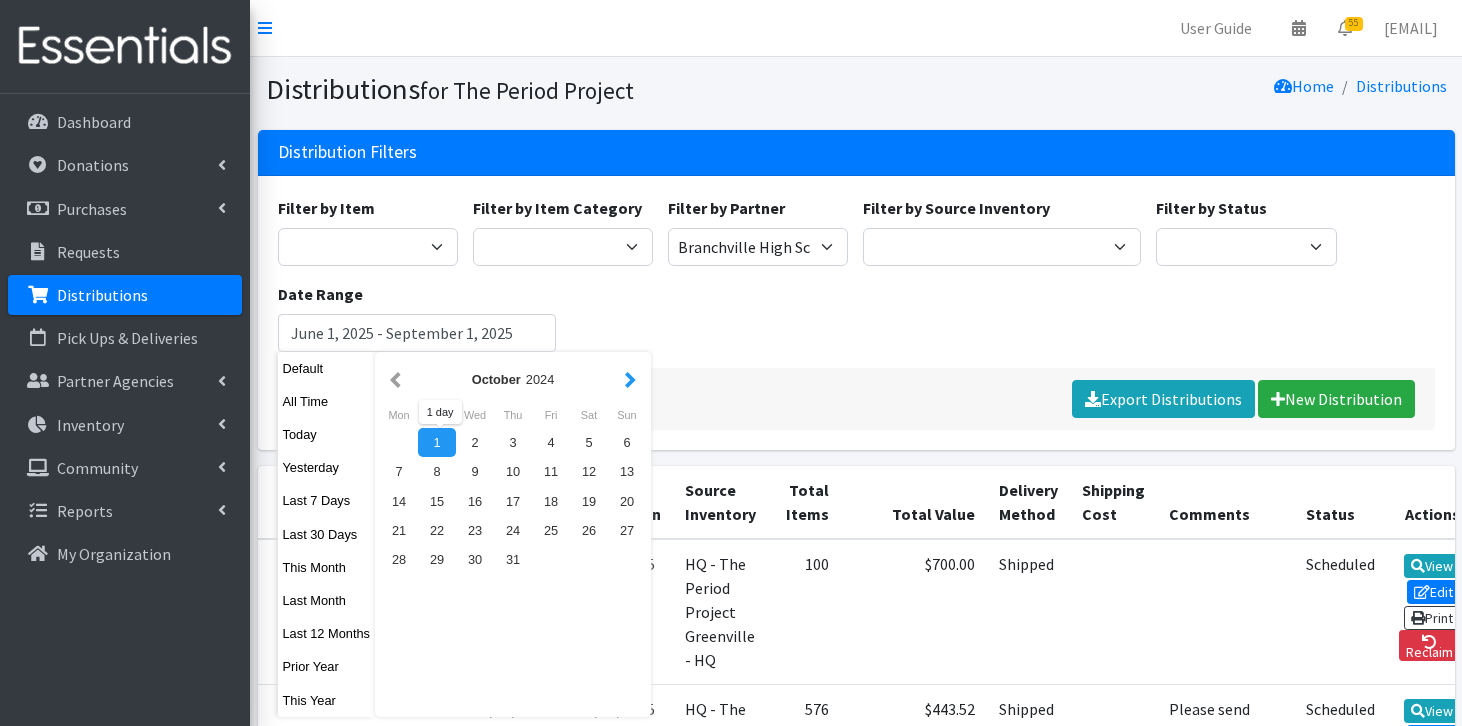 click at bounding box center (630, 379) 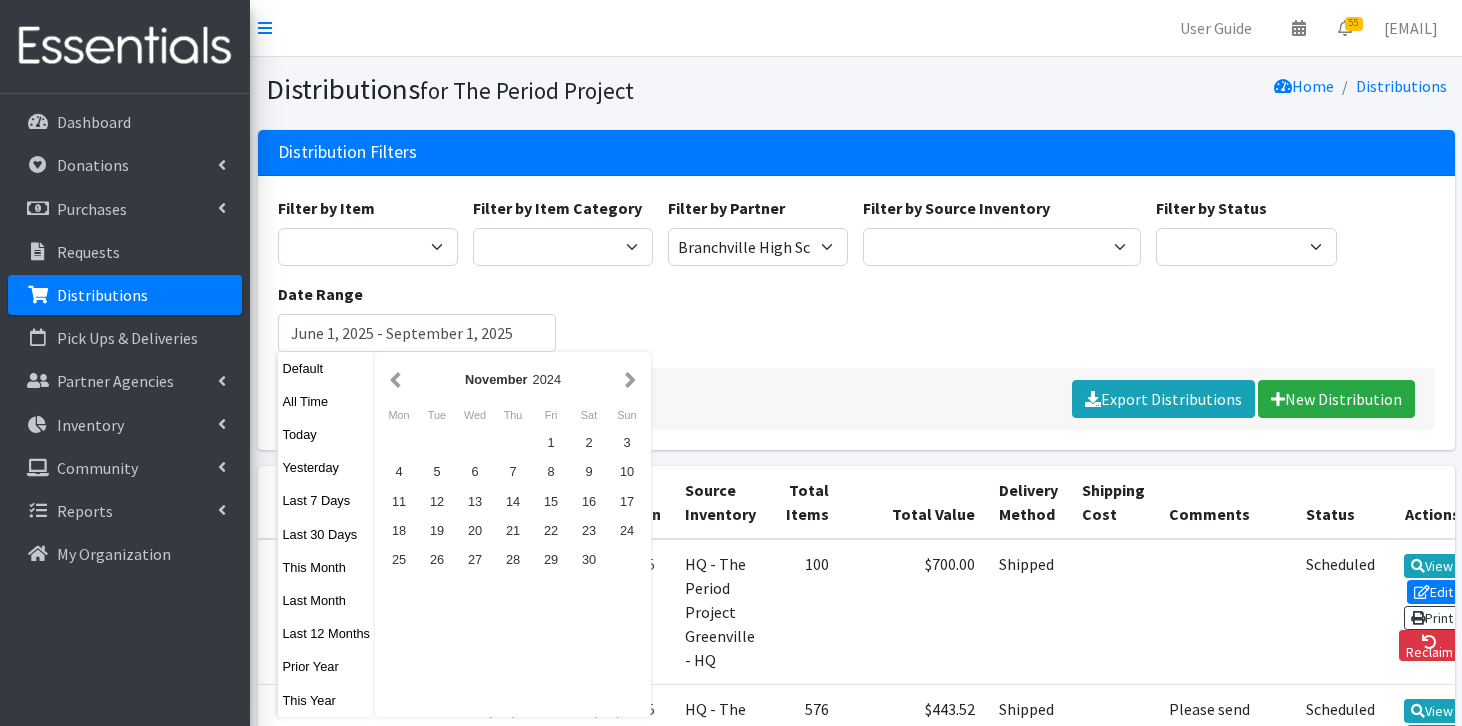 click at bounding box center [630, 379] 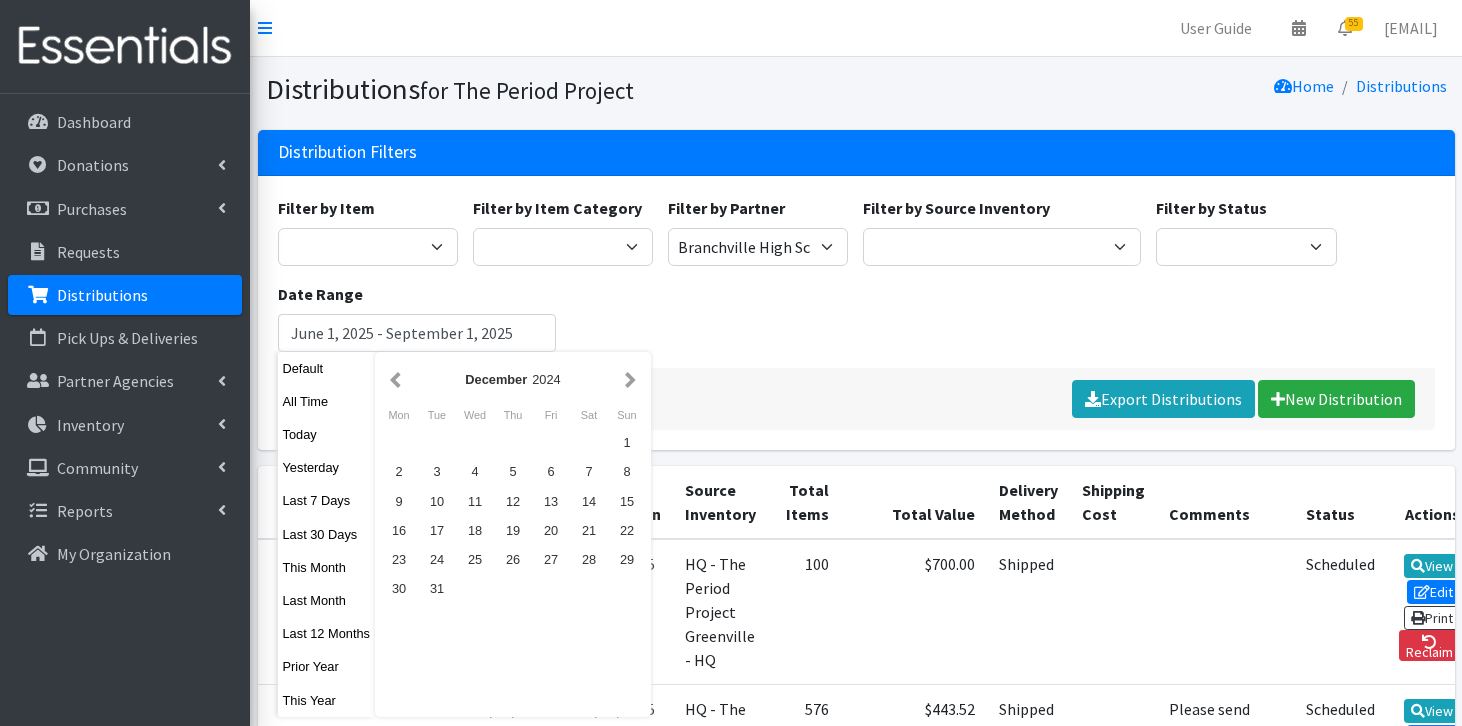 click at bounding box center [630, 379] 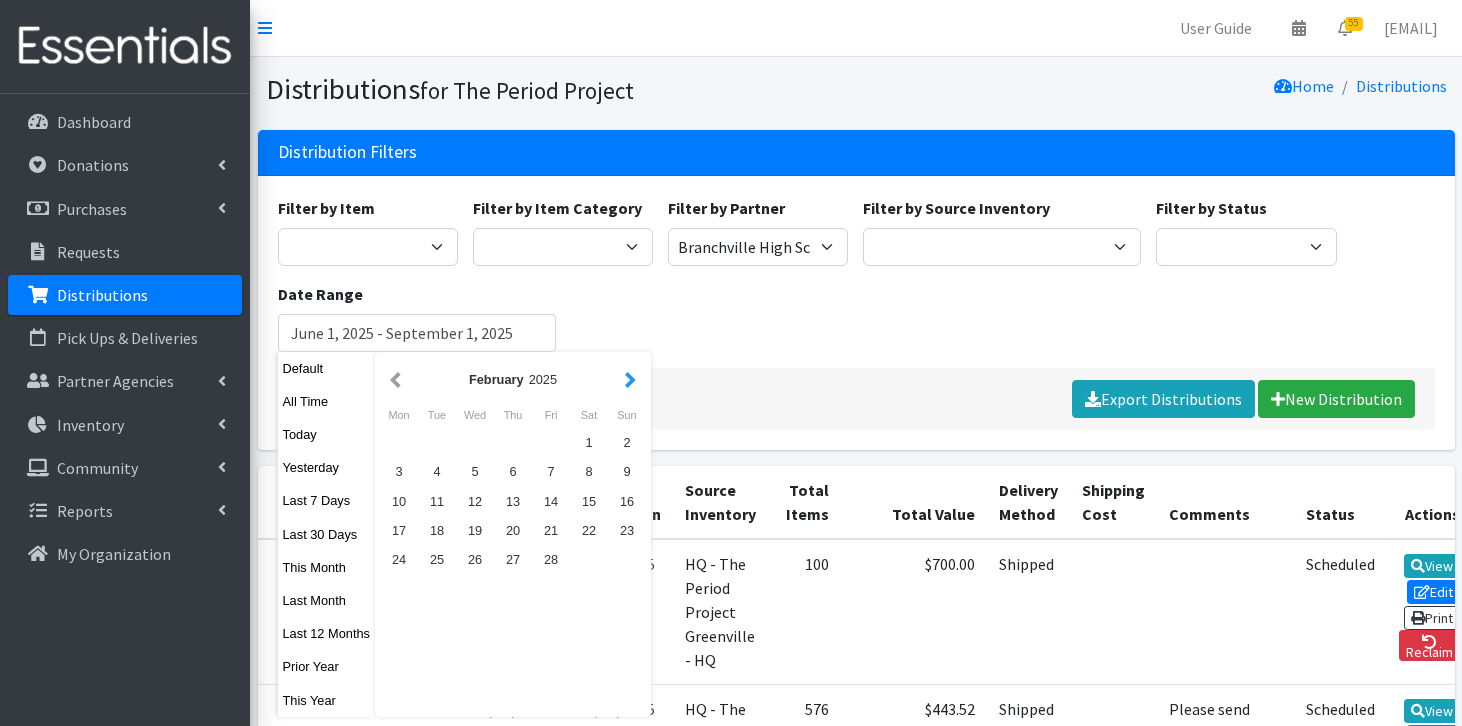 click at bounding box center (630, 379) 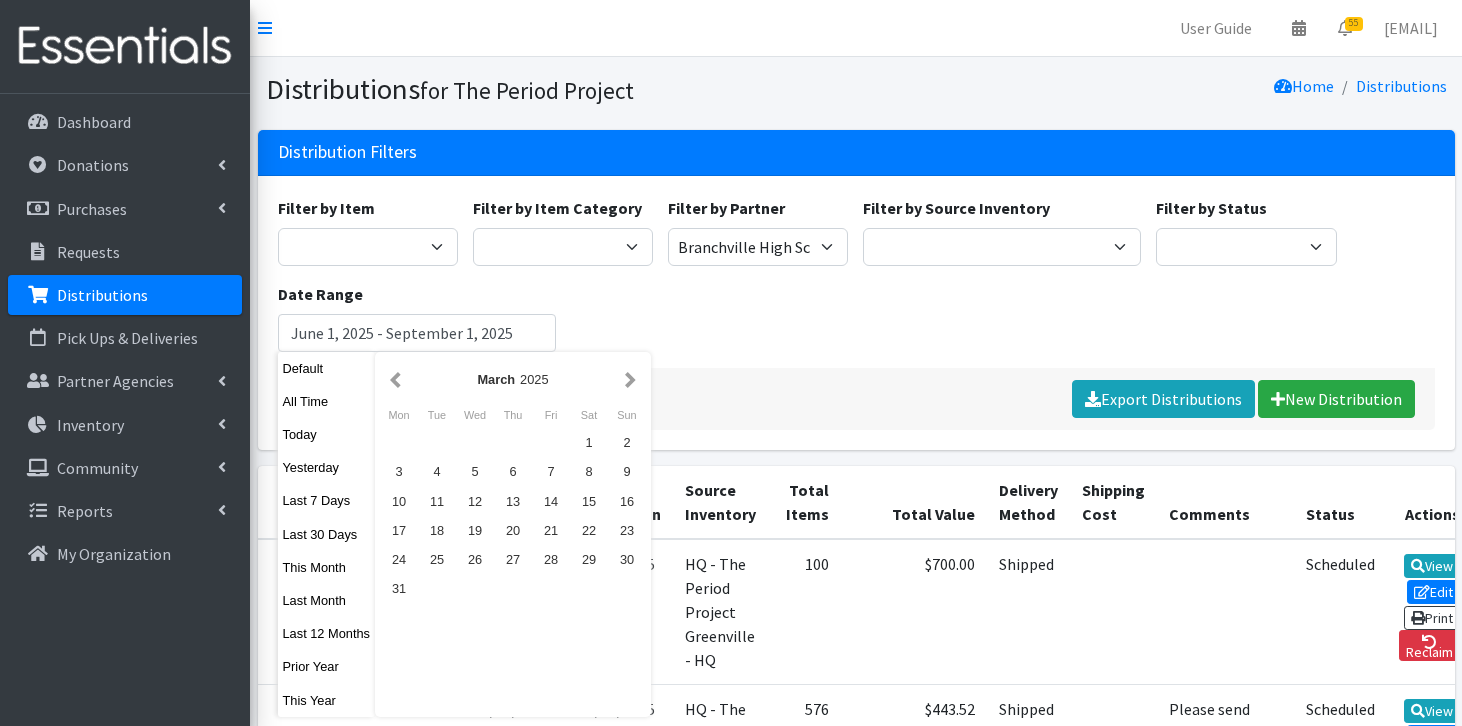 click at bounding box center [630, 379] 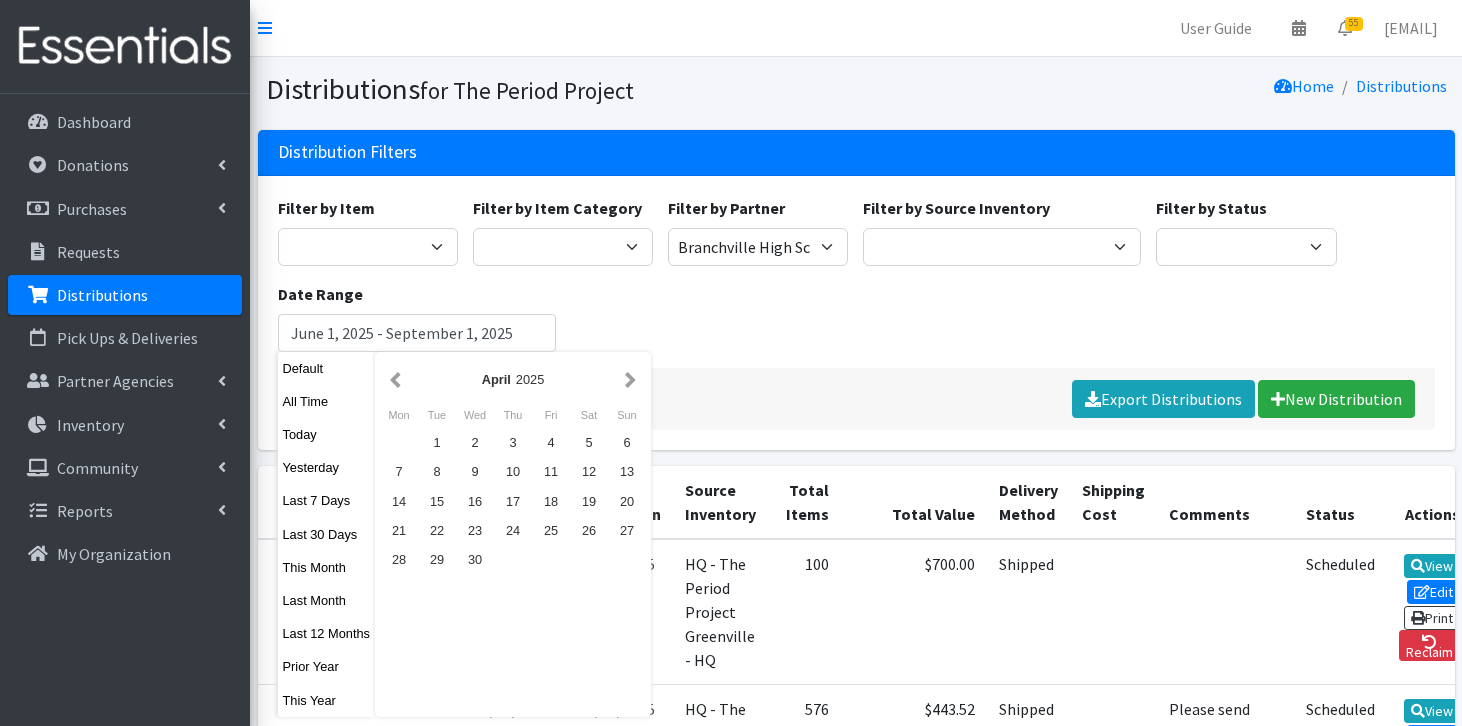 click at bounding box center (630, 379) 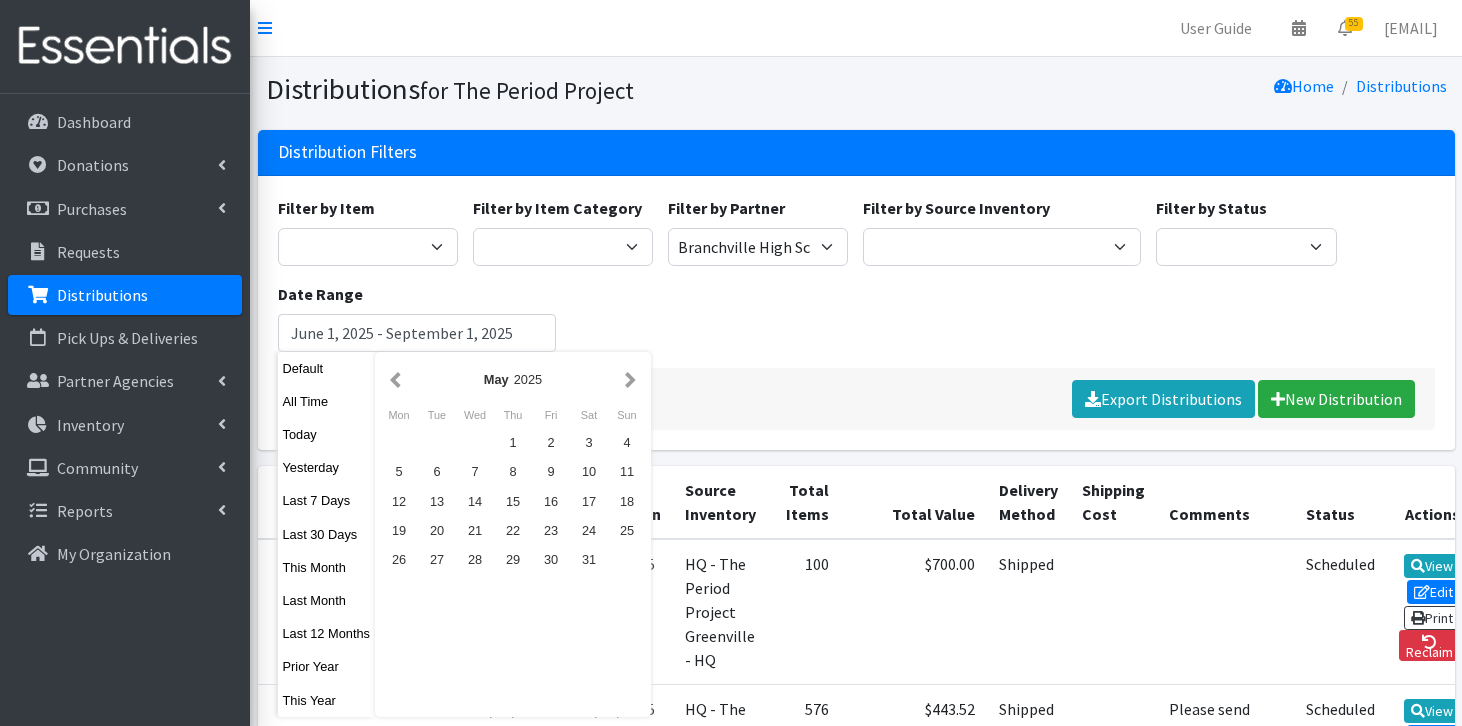 click at bounding box center [630, 379] 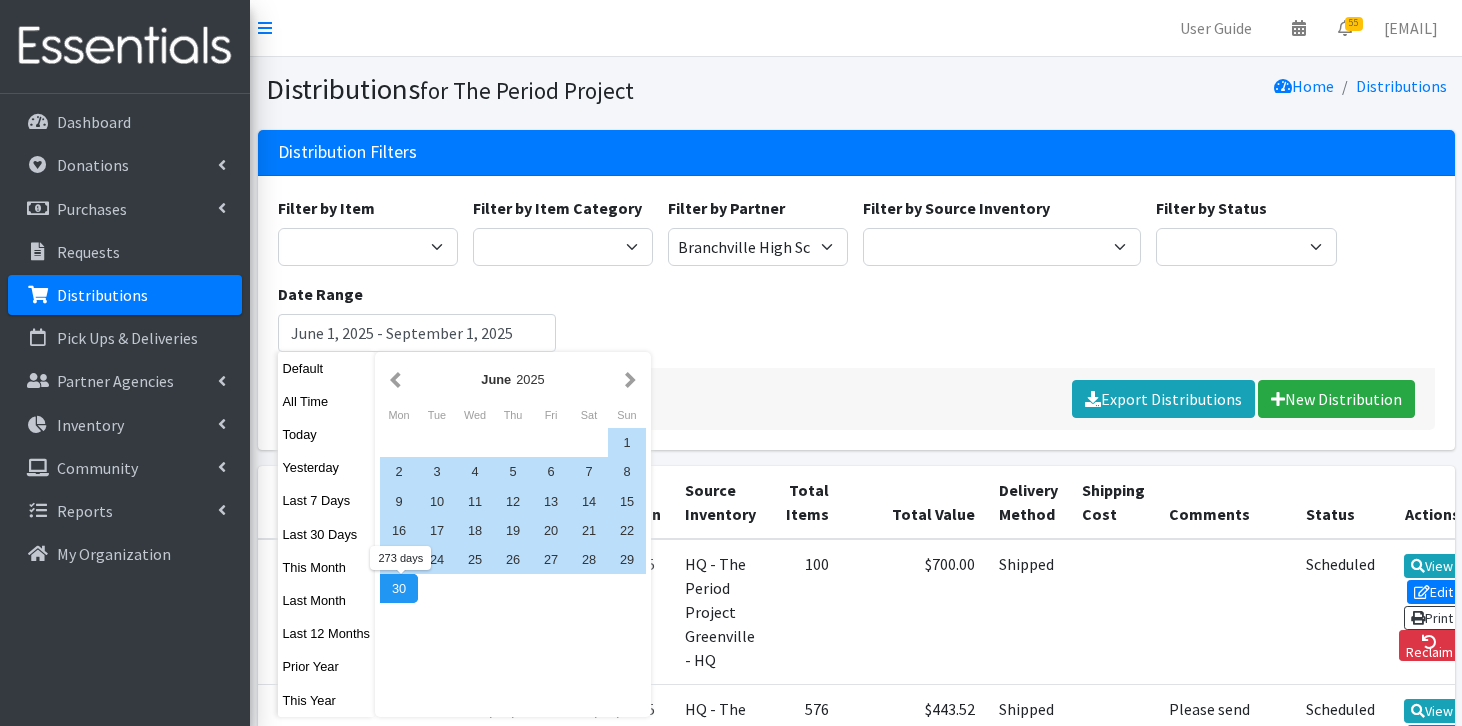 click on "30" at bounding box center (399, 588) 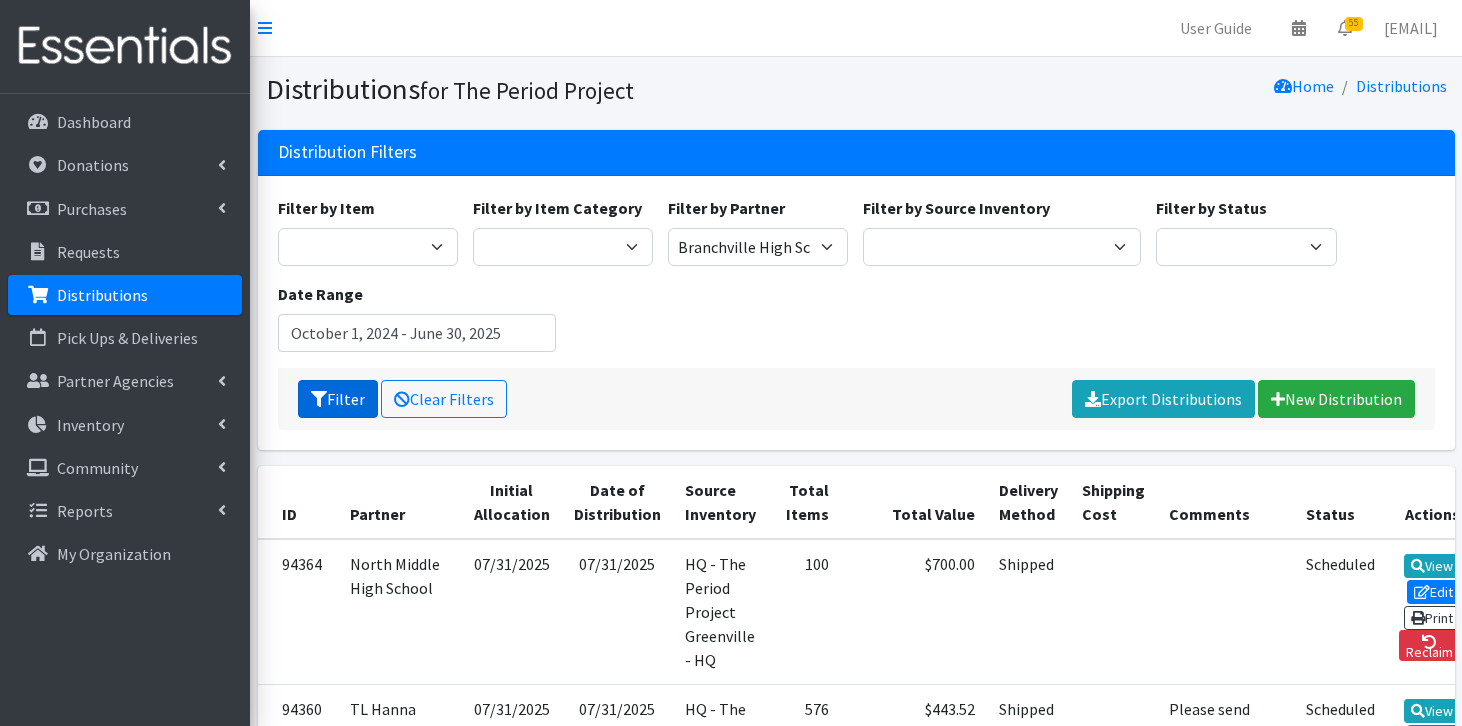click on "Filter" at bounding box center (338, 399) 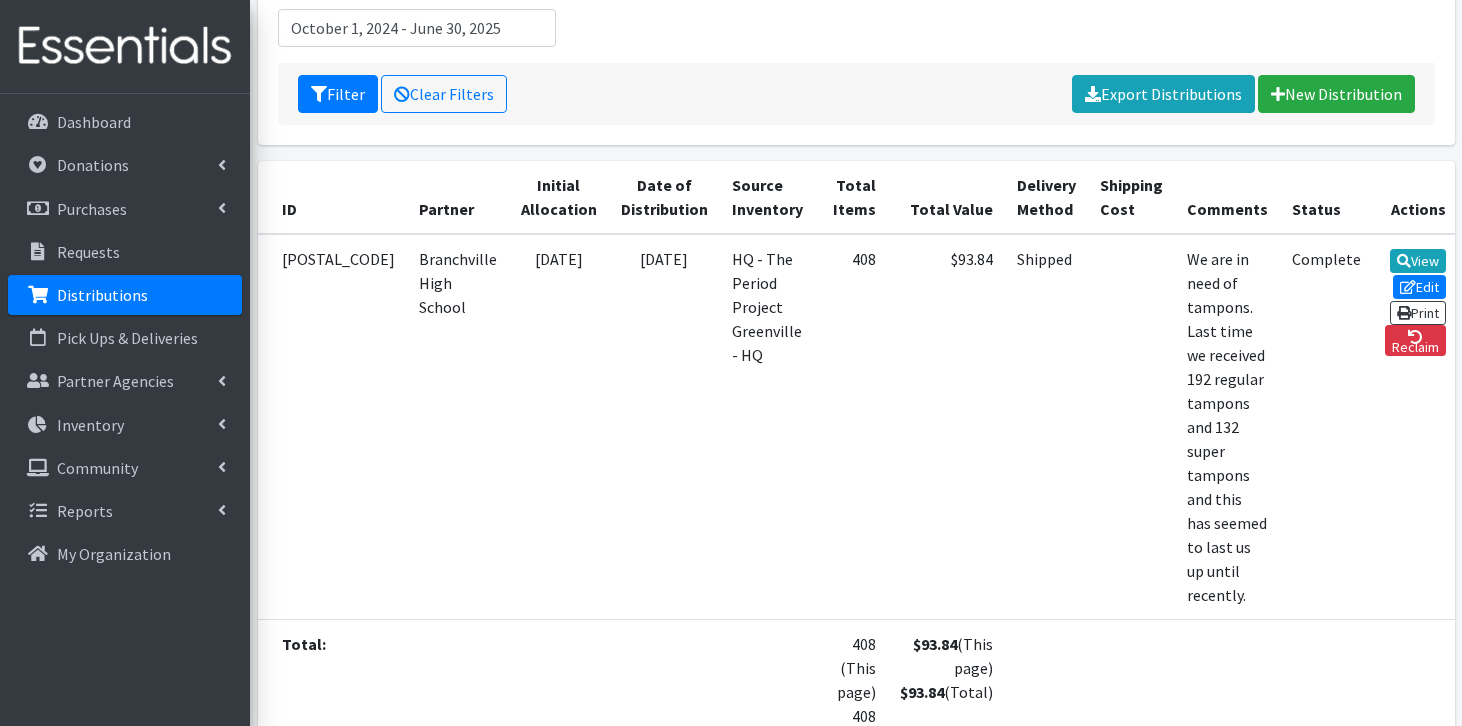 scroll, scrollTop: 306, scrollLeft: 0, axis: vertical 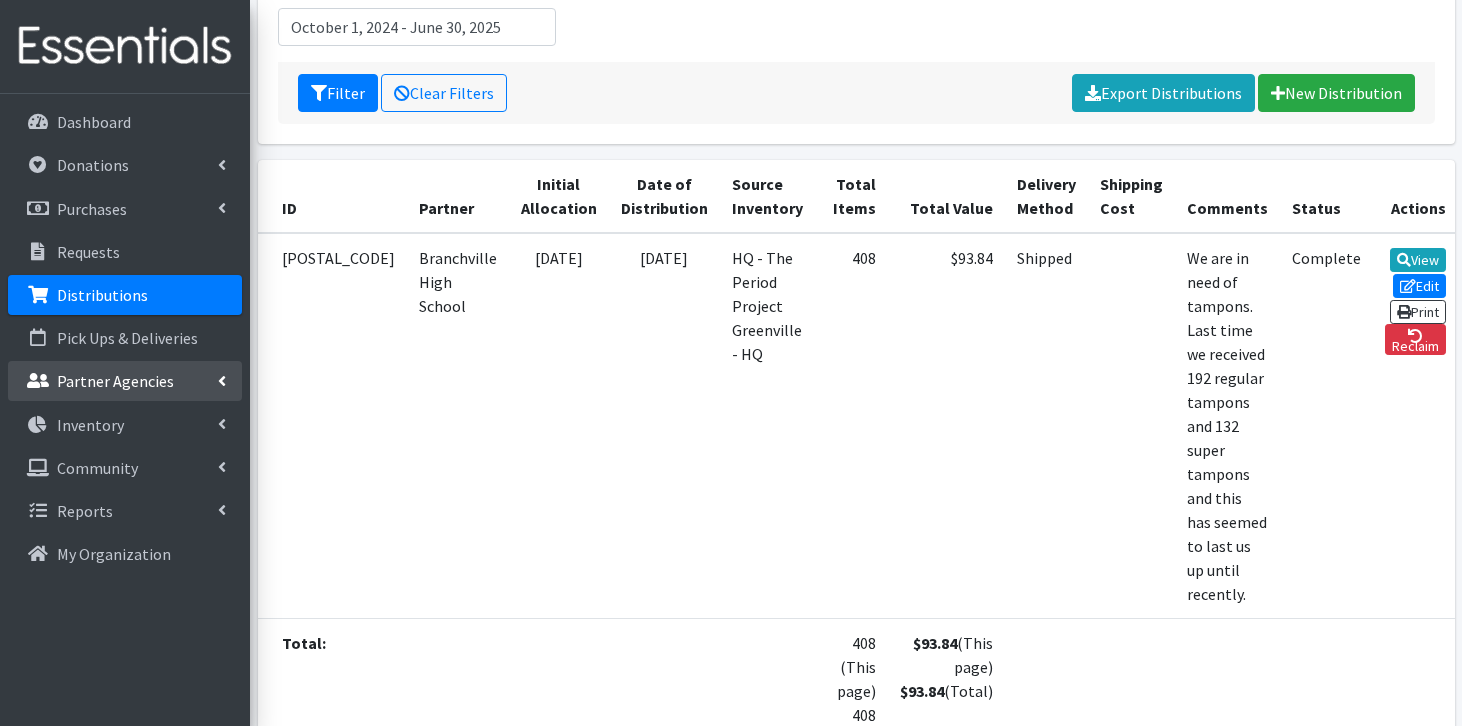click on "Partner Agencies" at bounding box center (115, 381) 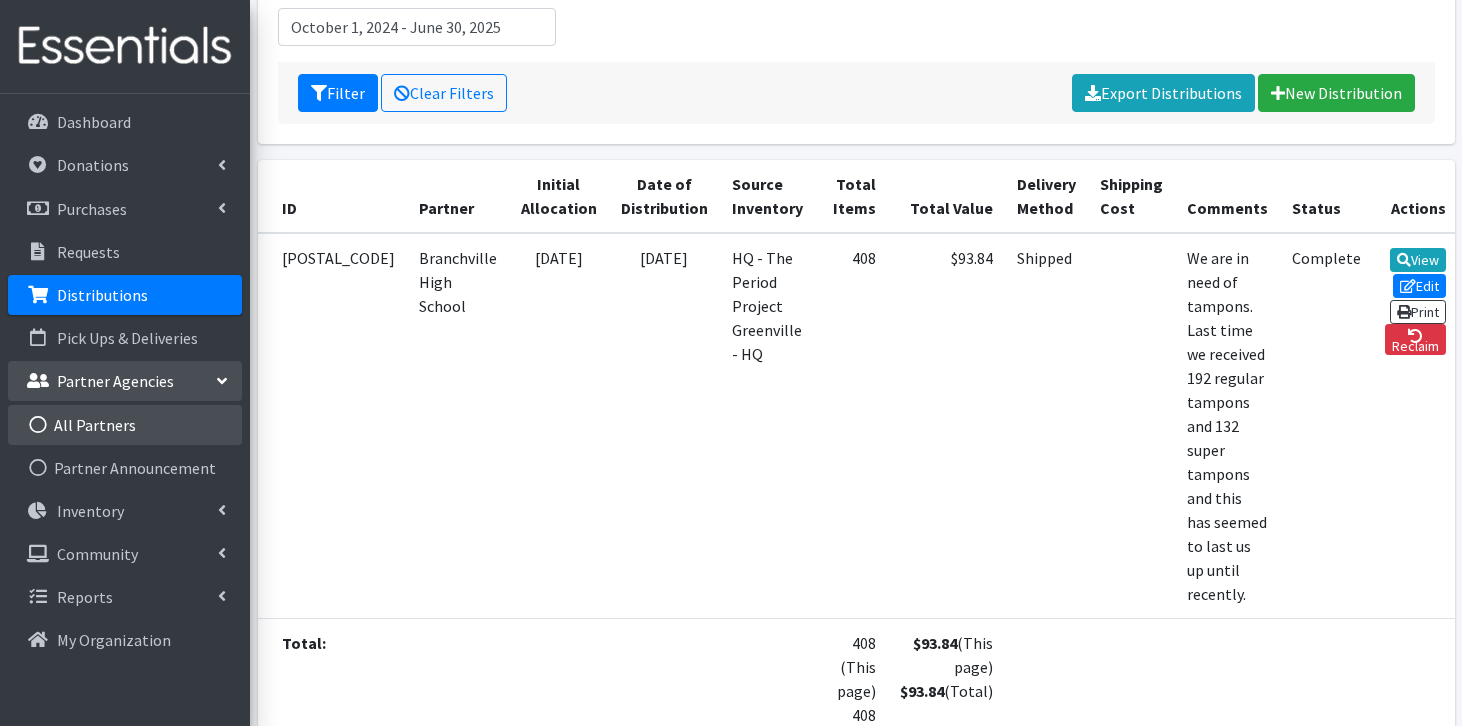 click on "All Partners" at bounding box center (125, 425) 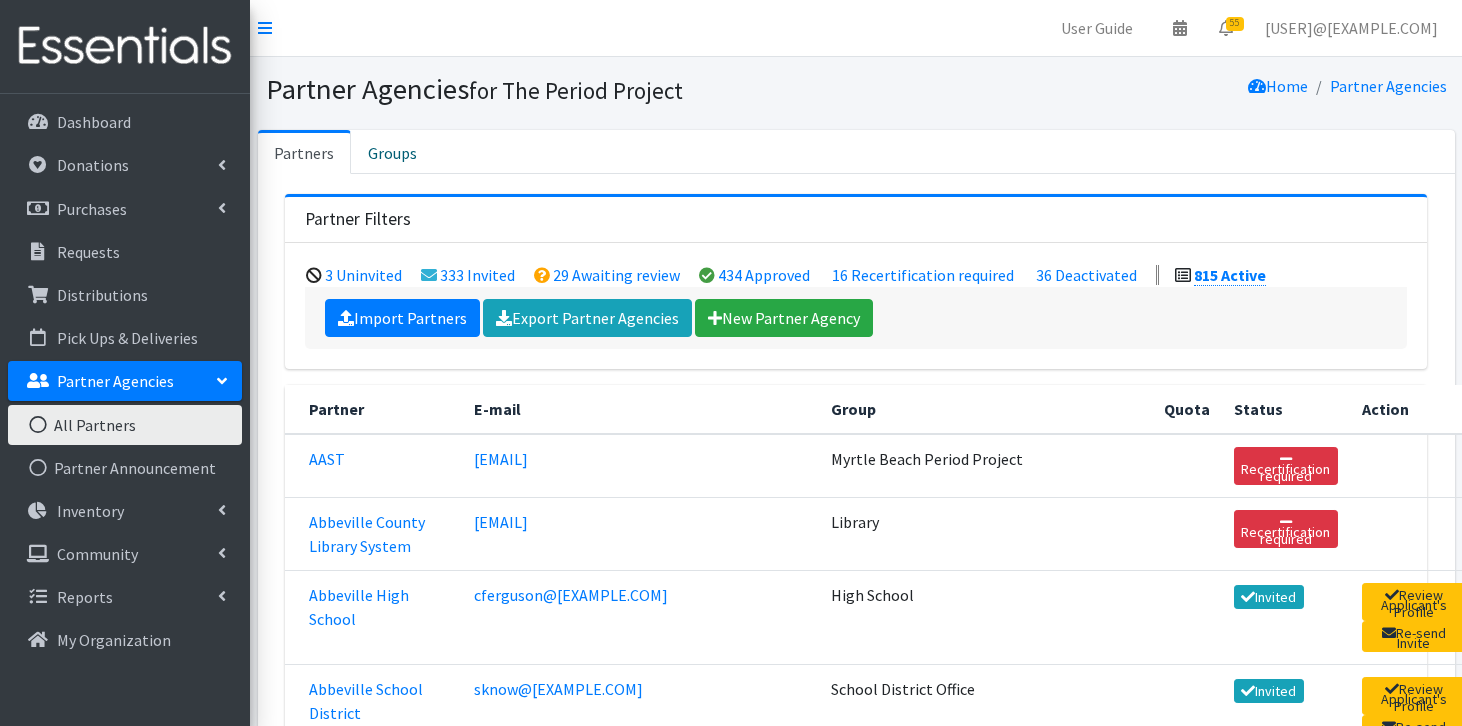 scroll, scrollTop: 0, scrollLeft: 0, axis: both 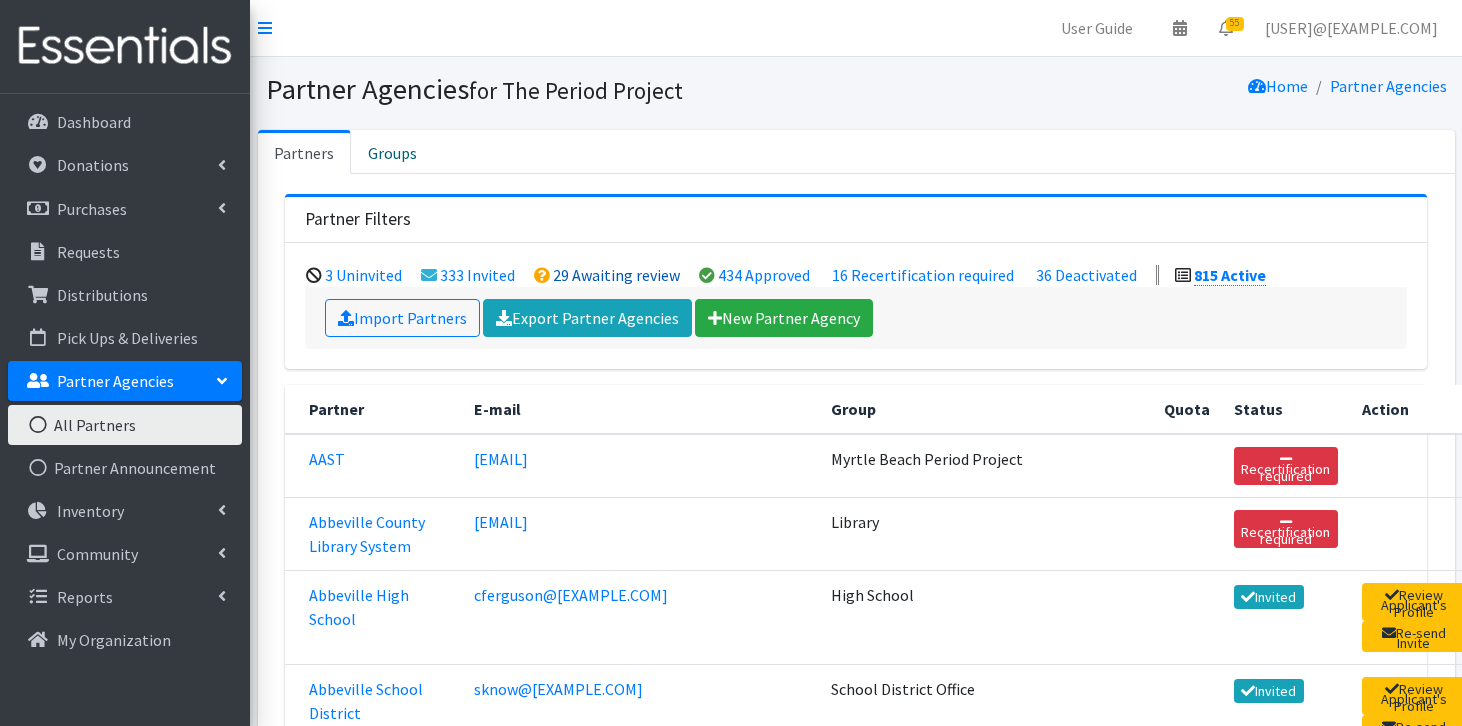 click on "29 Awaiting review" at bounding box center (616, 275) 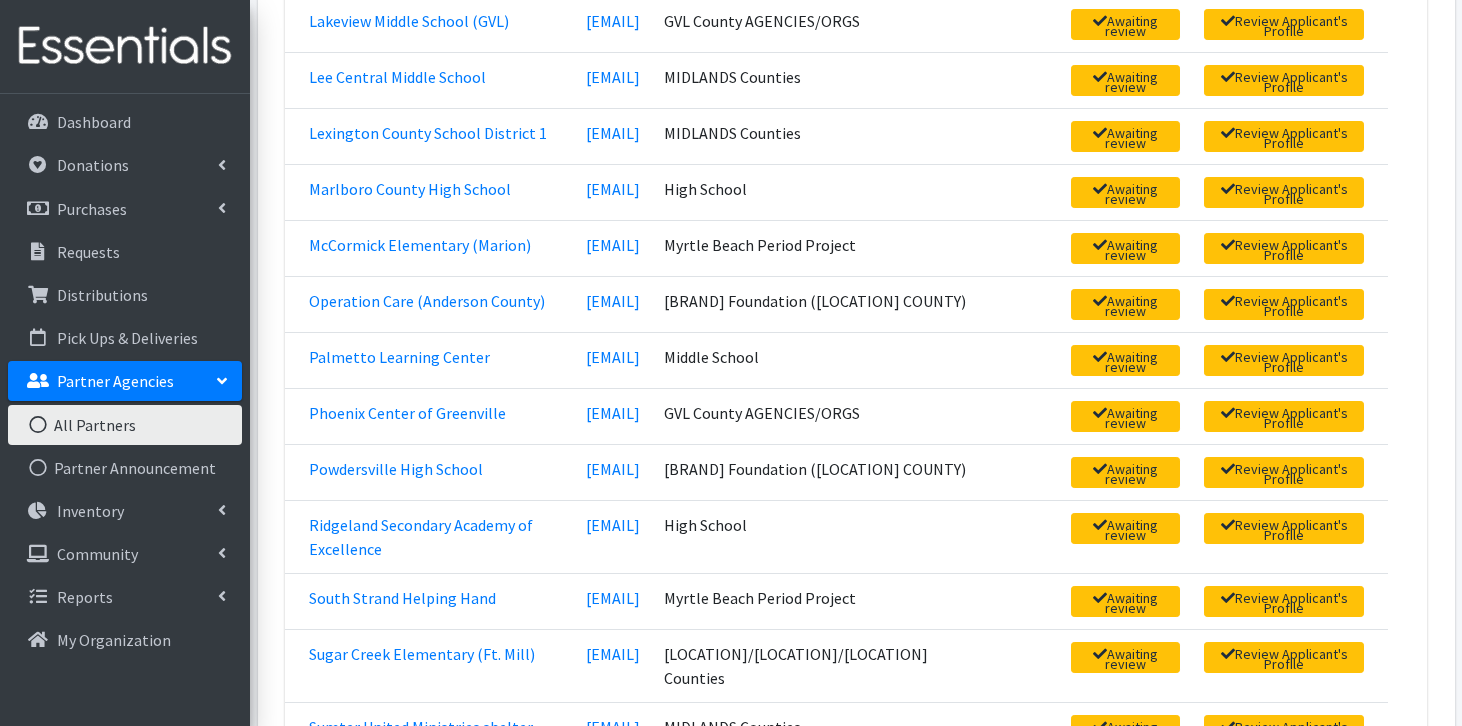 scroll, scrollTop: 1123, scrollLeft: 0, axis: vertical 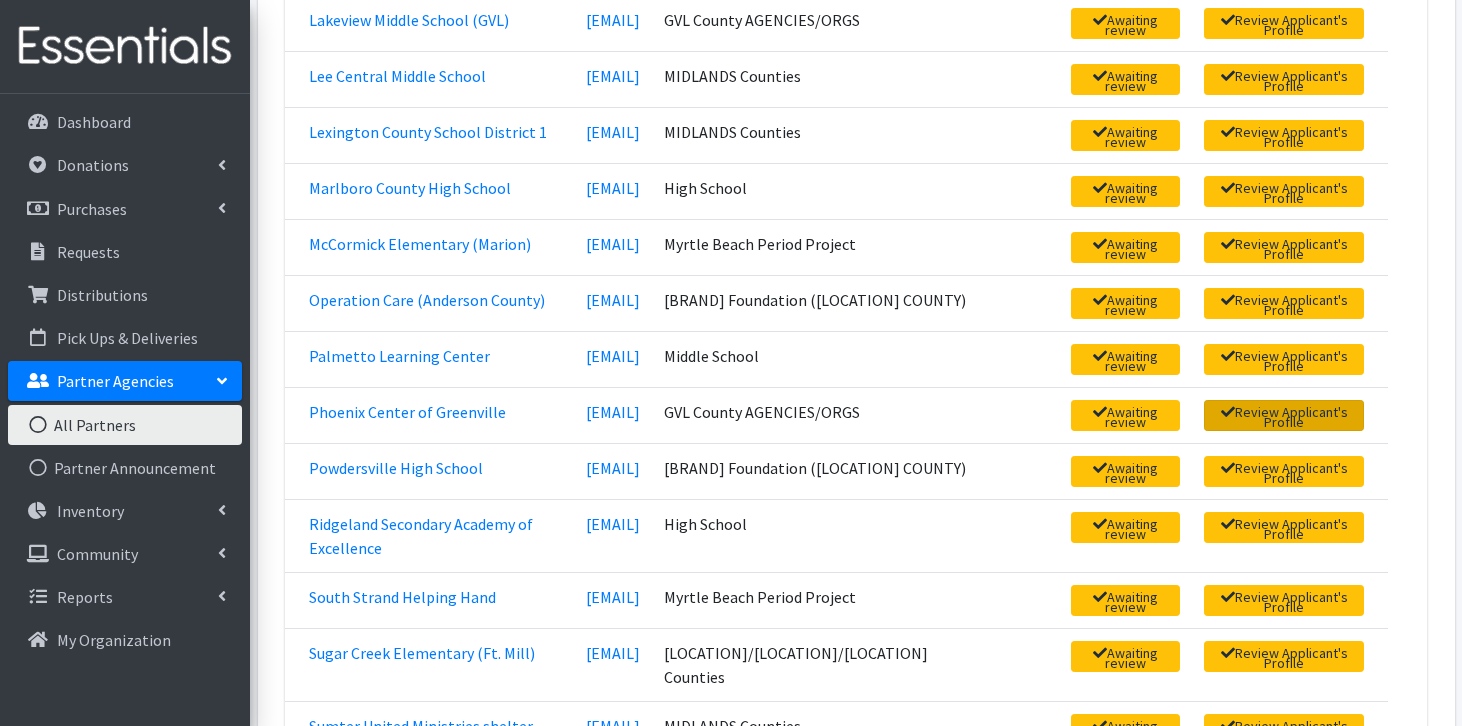 click on "Review Applicant's Profile" at bounding box center [1284, 415] 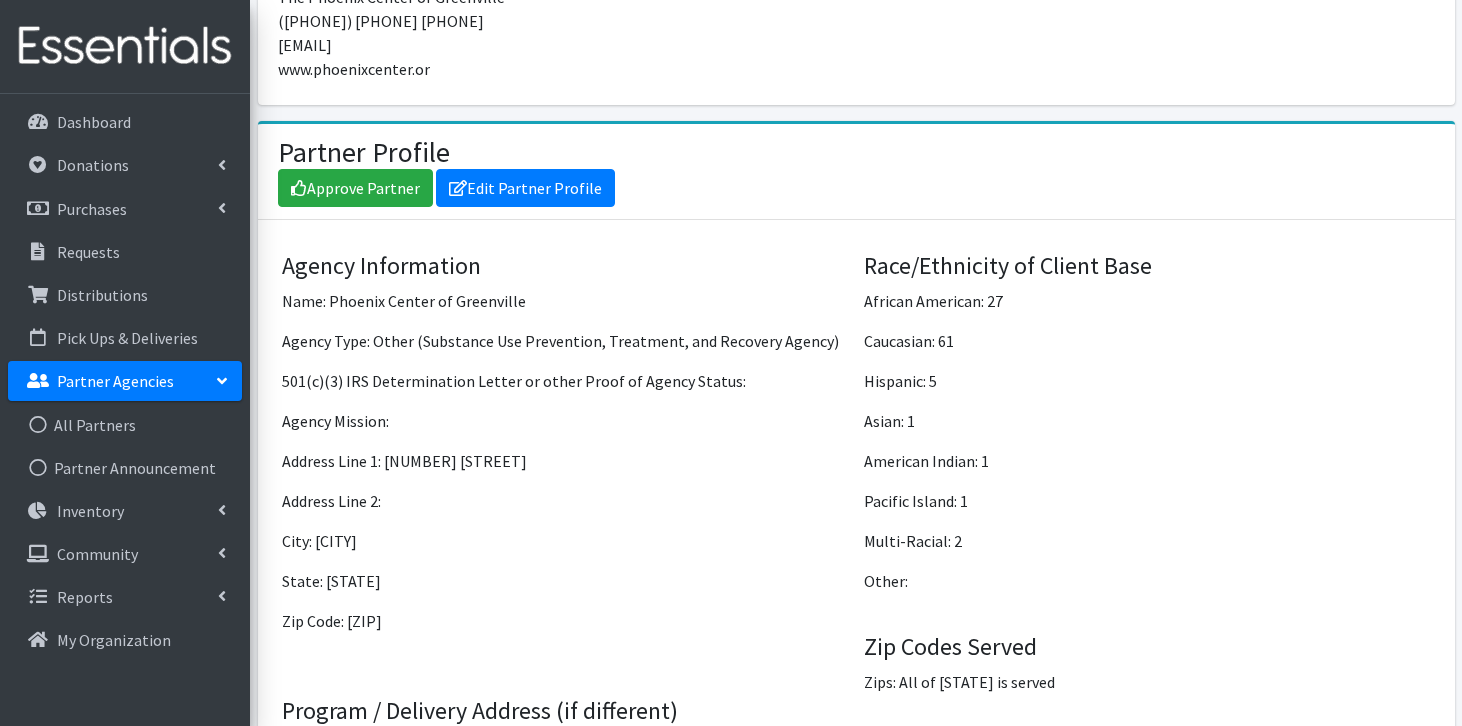 scroll, scrollTop: 1468, scrollLeft: 0, axis: vertical 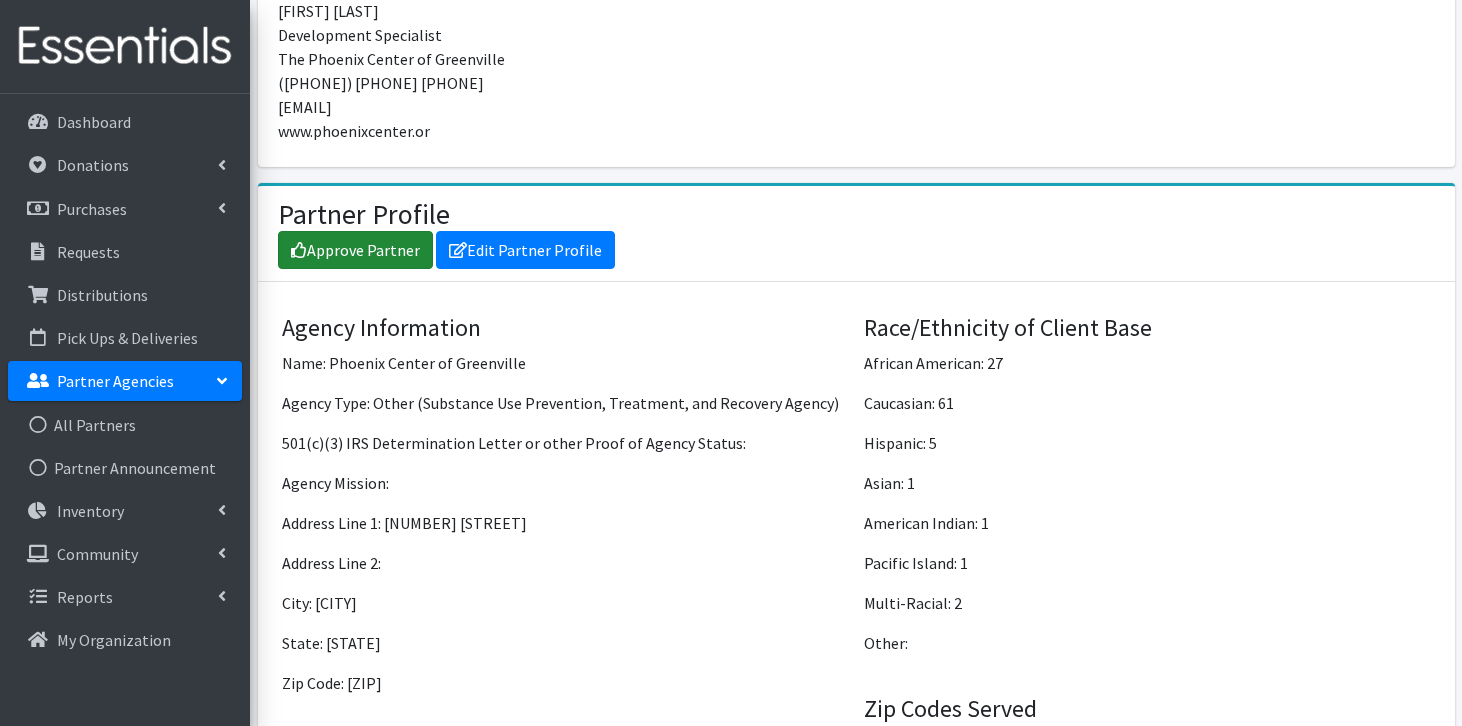 click on "Approve Partner" at bounding box center [355, 250] 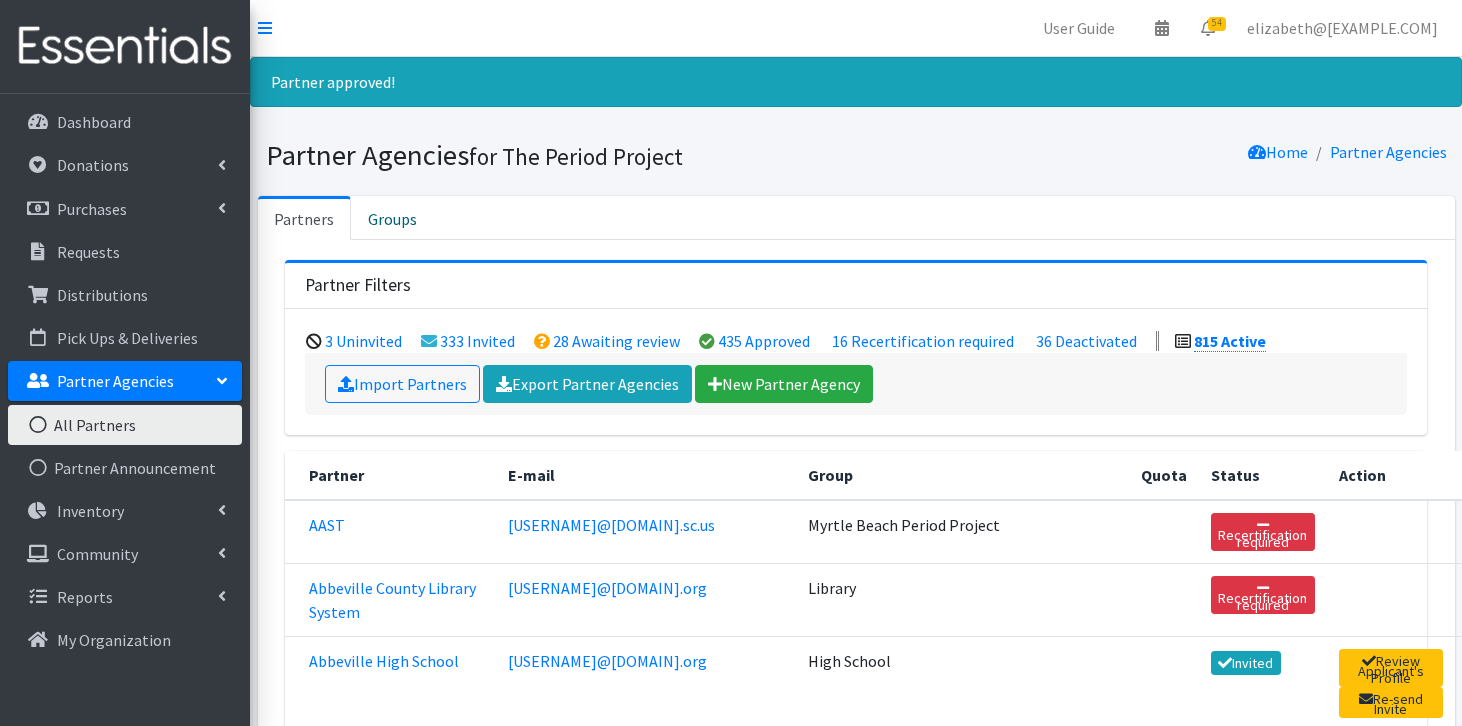 scroll, scrollTop: 0, scrollLeft: 0, axis: both 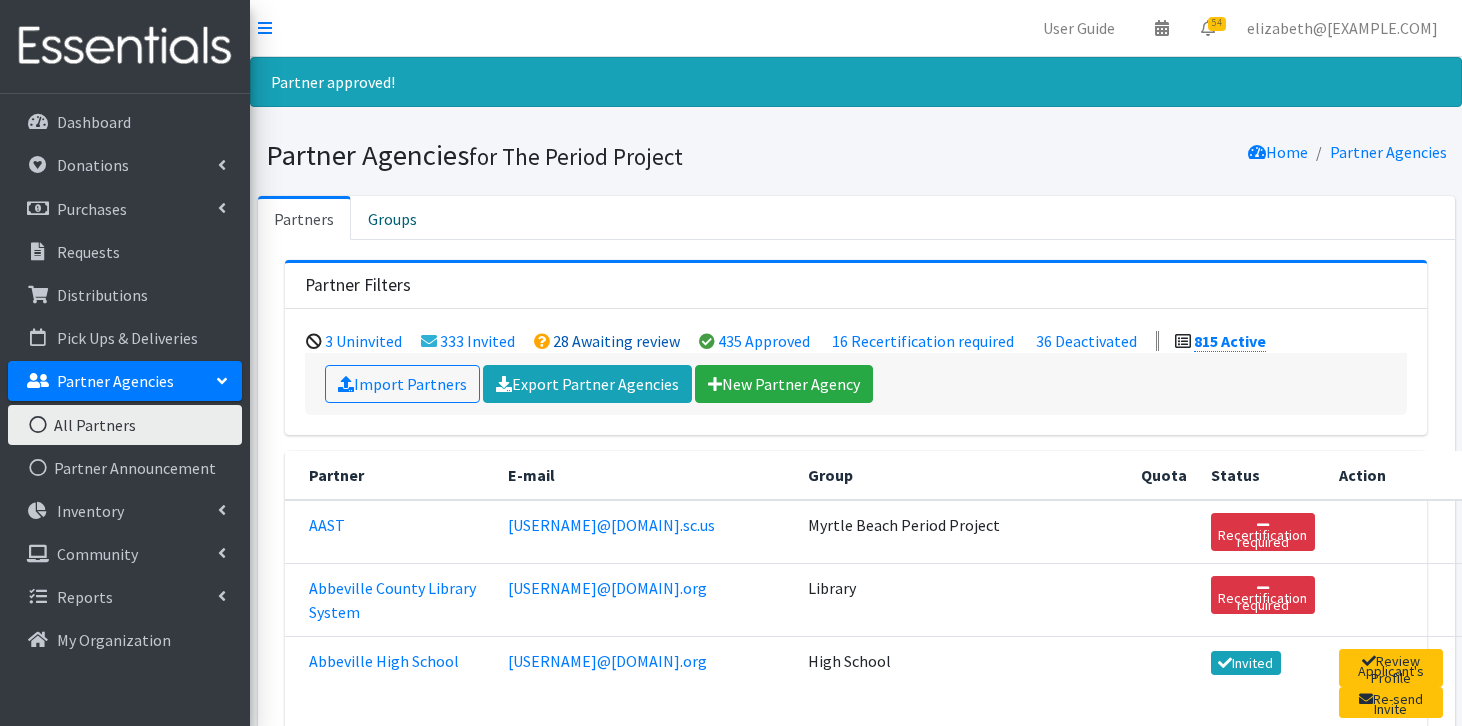 click on "28 Awaiting review" at bounding box center [616, 341] 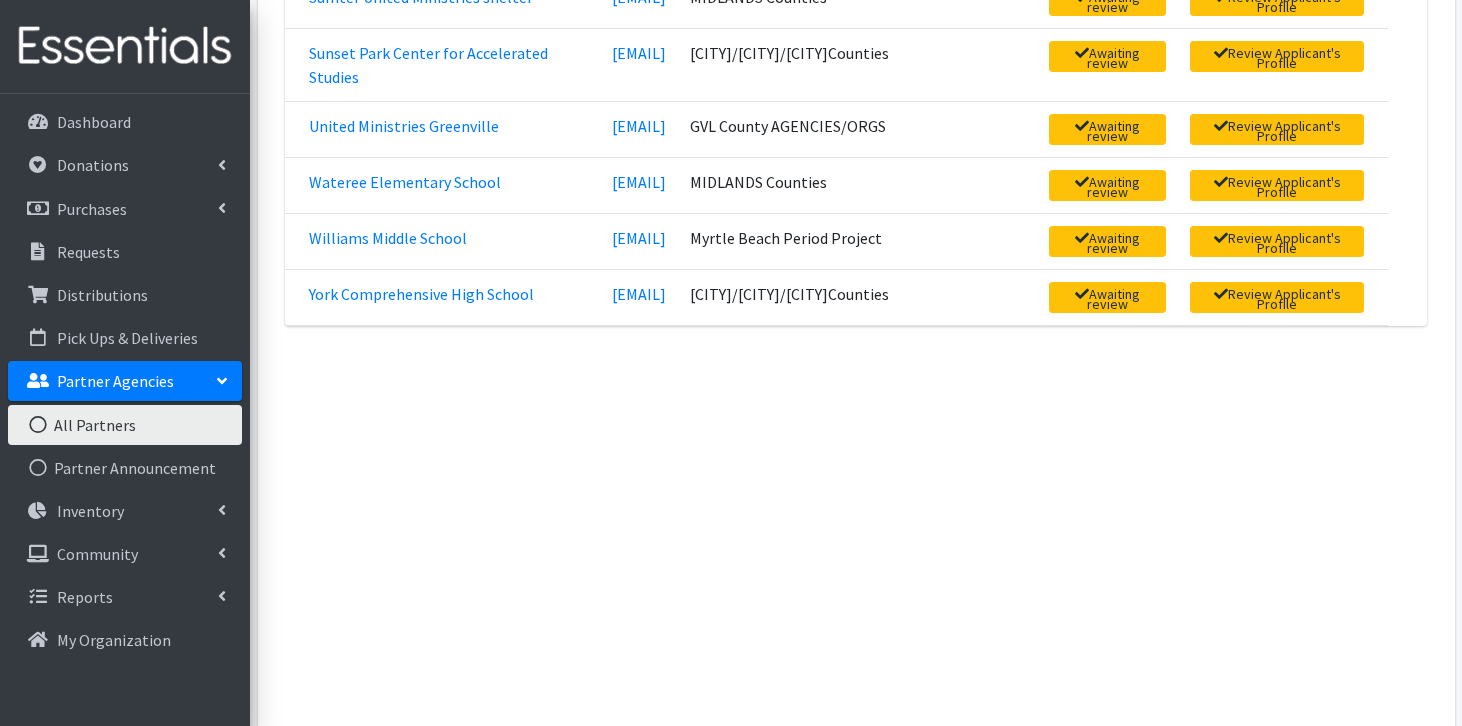 scroll, scrollTop: 1764, scrollLeft: 0, axis: vertical 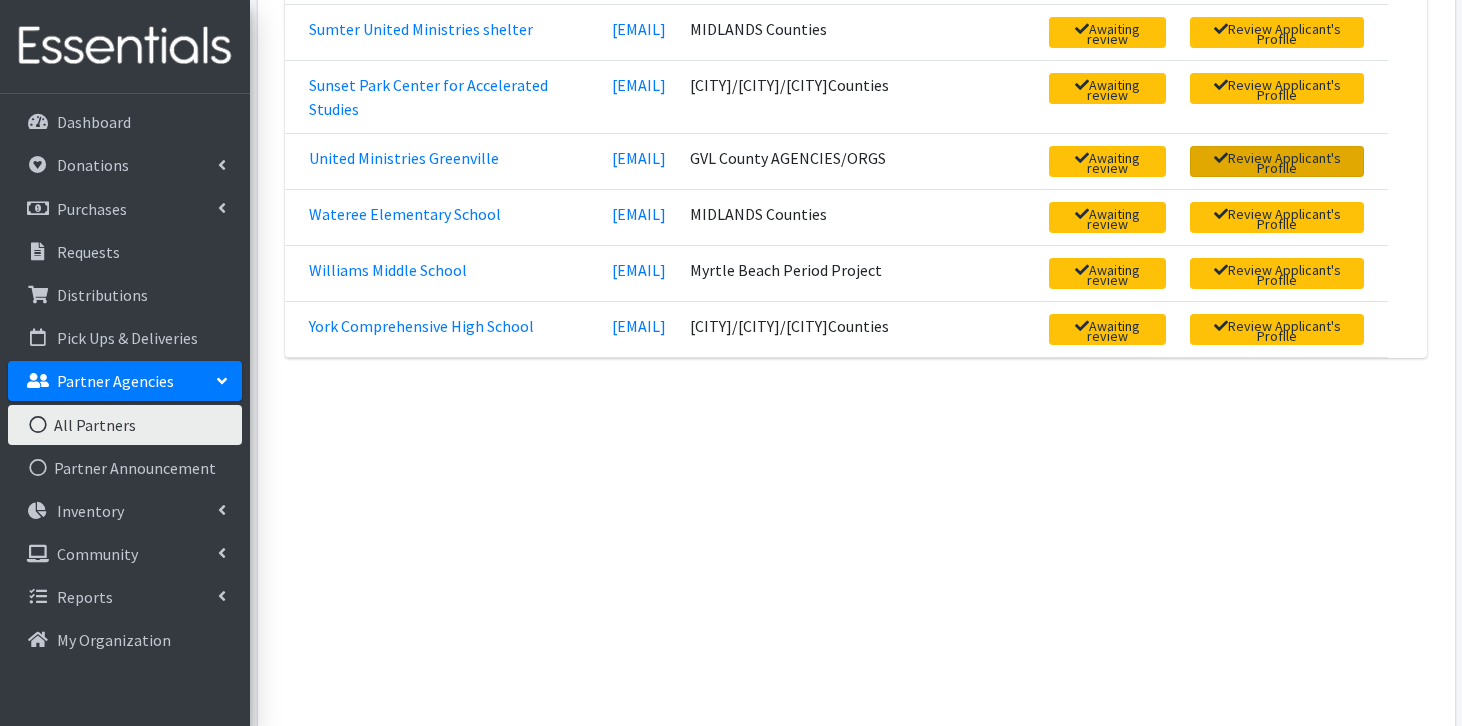 click on "Review Applicant's Profile" at bounding box center [1277, 161] 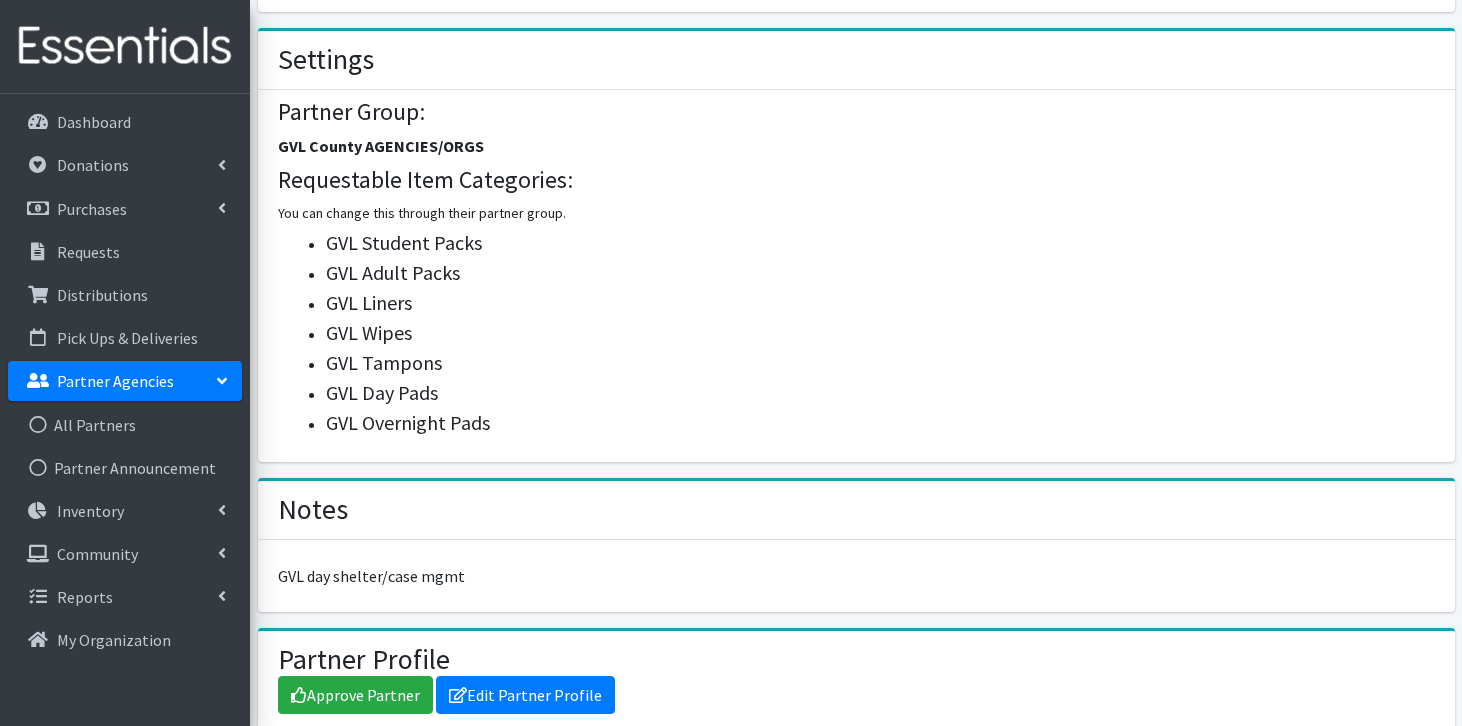 scroll, scrollTop: 891, scrollLeft: 0, axis: vertical 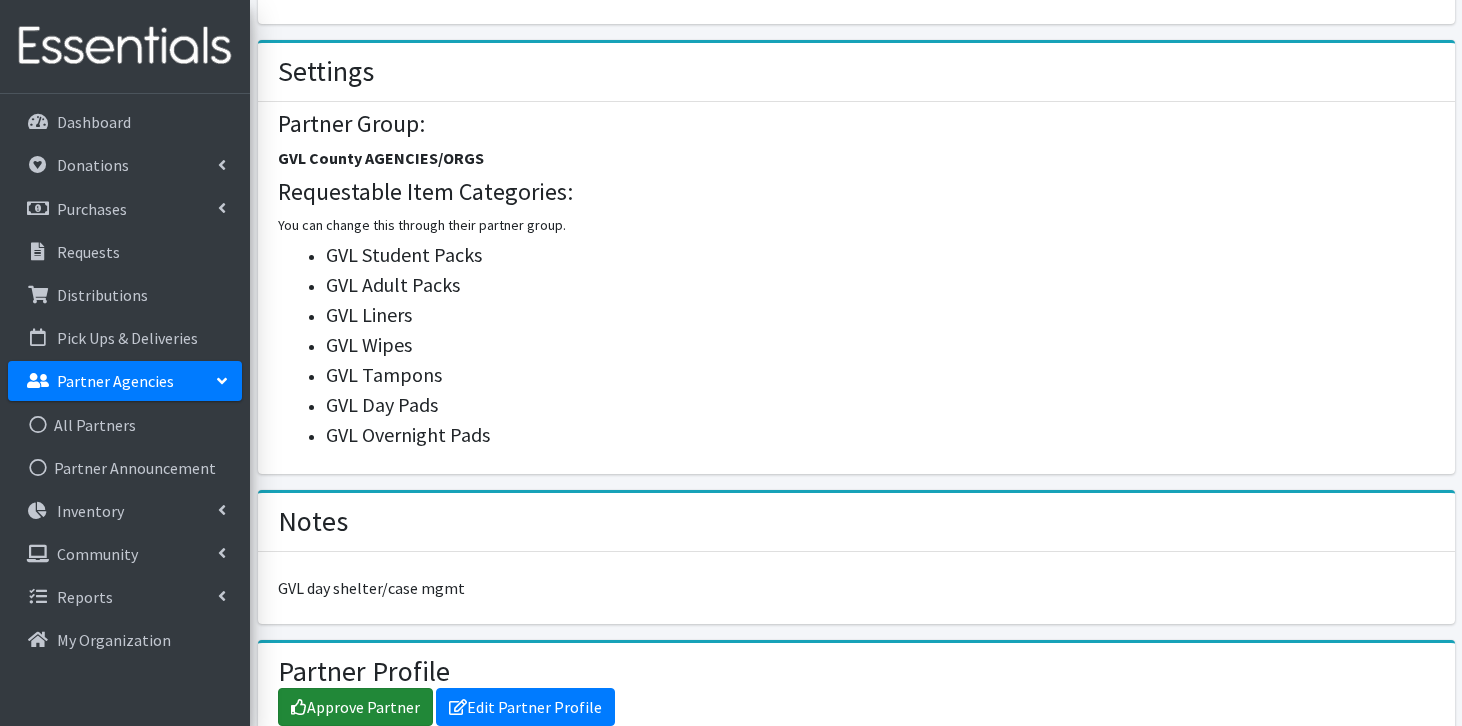 click on "Approve Partner" at bounding box center [355, 707] 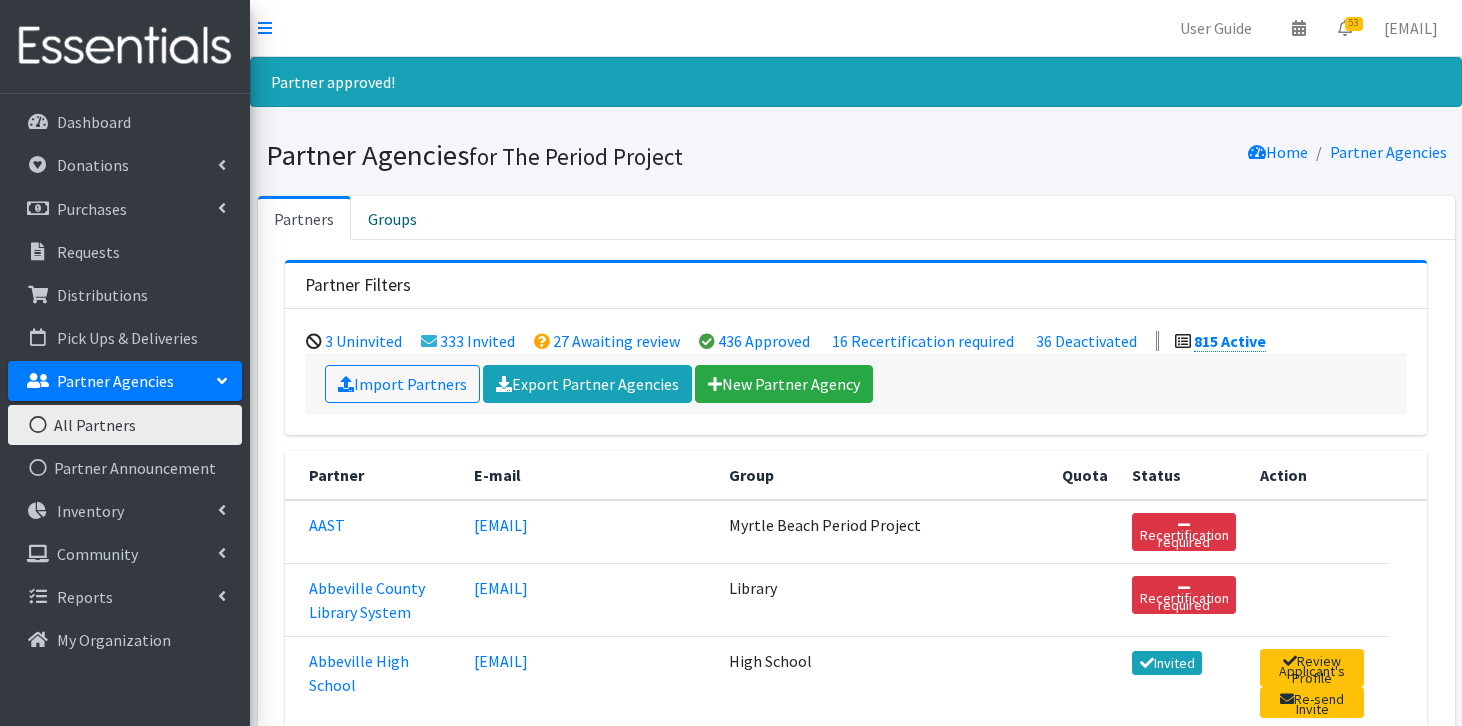 scroll, scrollTop: 0, scrollLeft: 0, axis: both 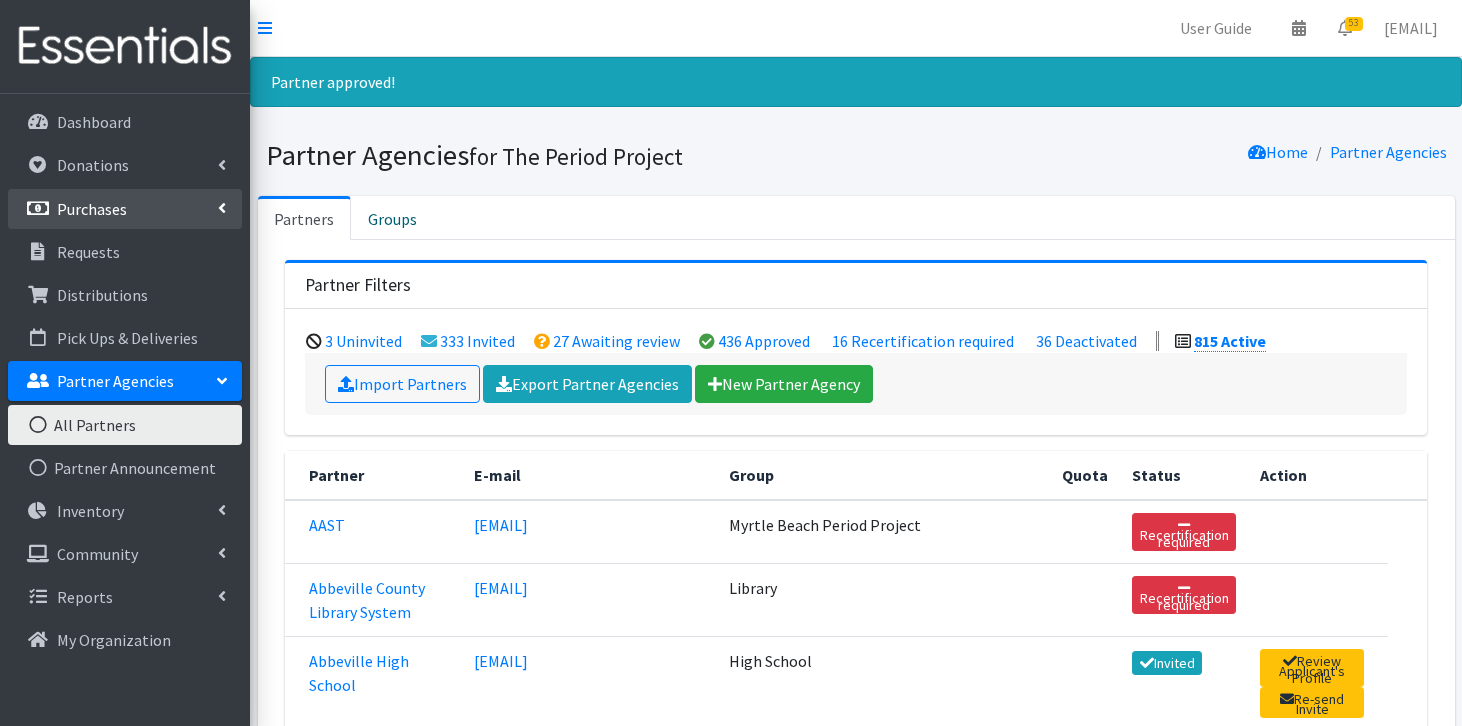click on "Purchases" at bounding box center (125, 209) 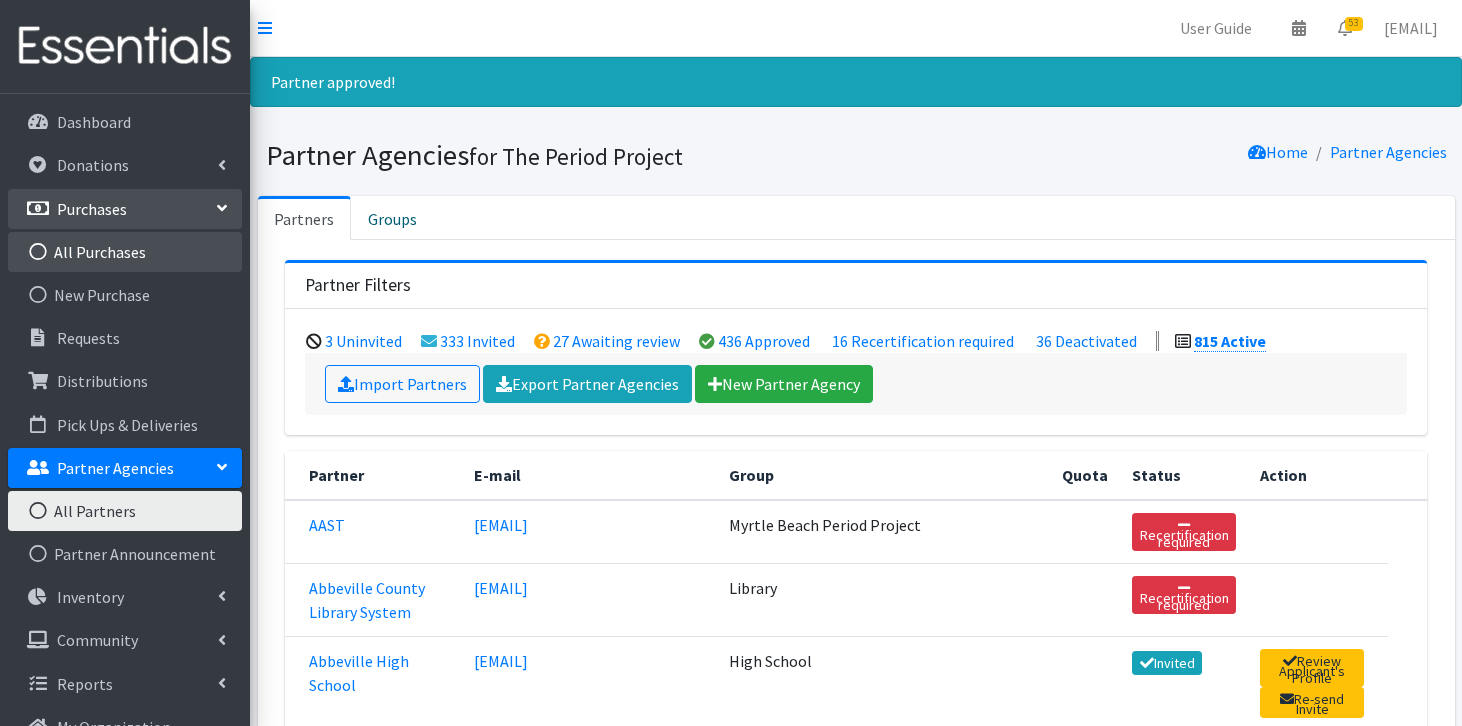 click on "All Purchases" at bounding box center (125, 252) 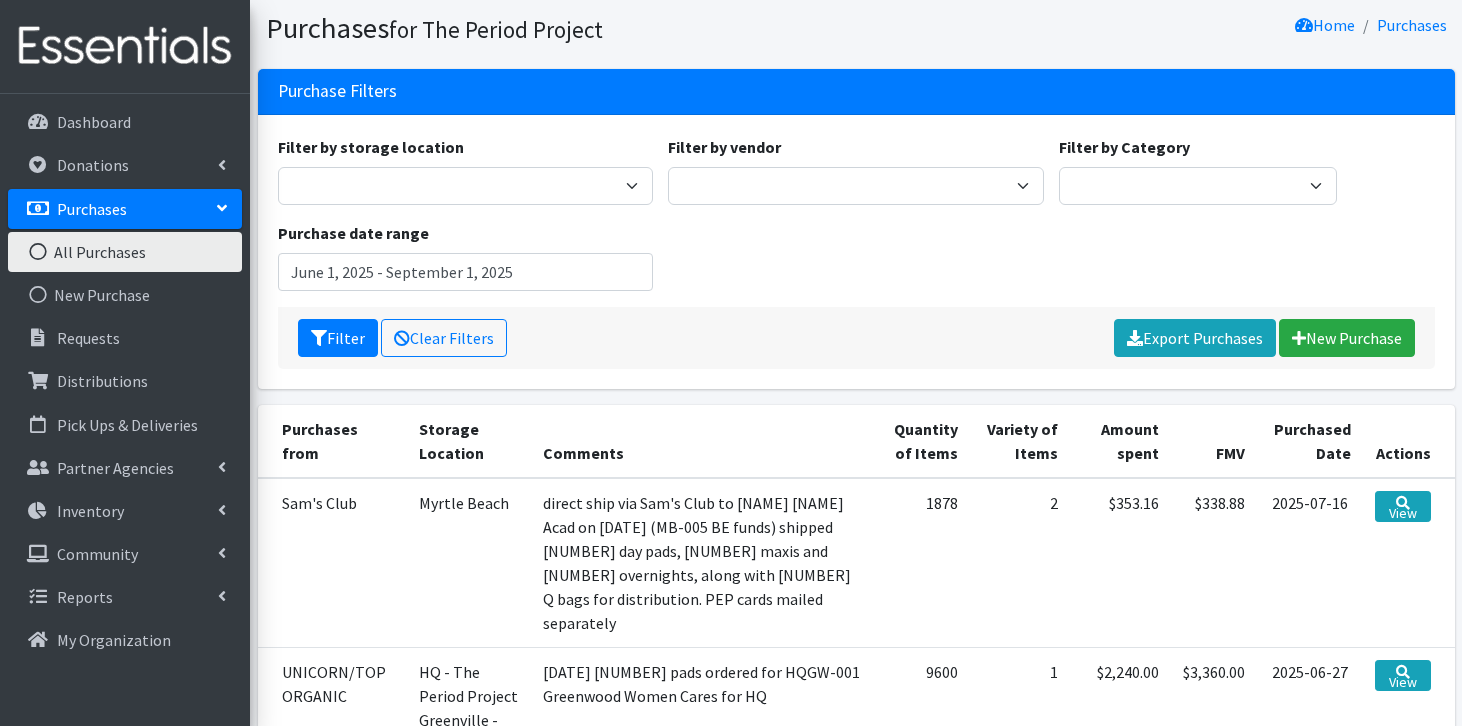 scroll, scrollTop: 62, scrollLeft: 0, axis: vertical 